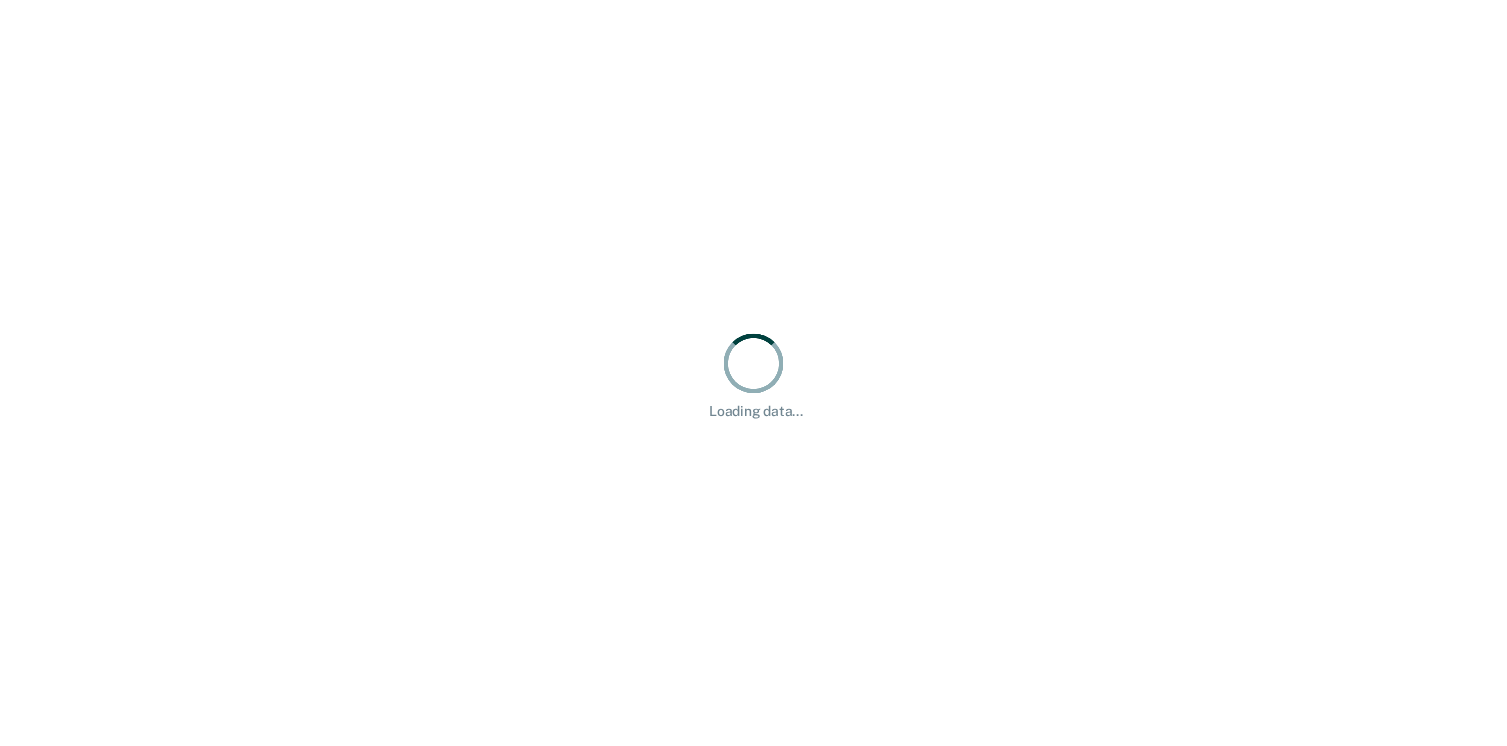 scroll, scrollTop: 0, scrollLeft: 0, axis: both 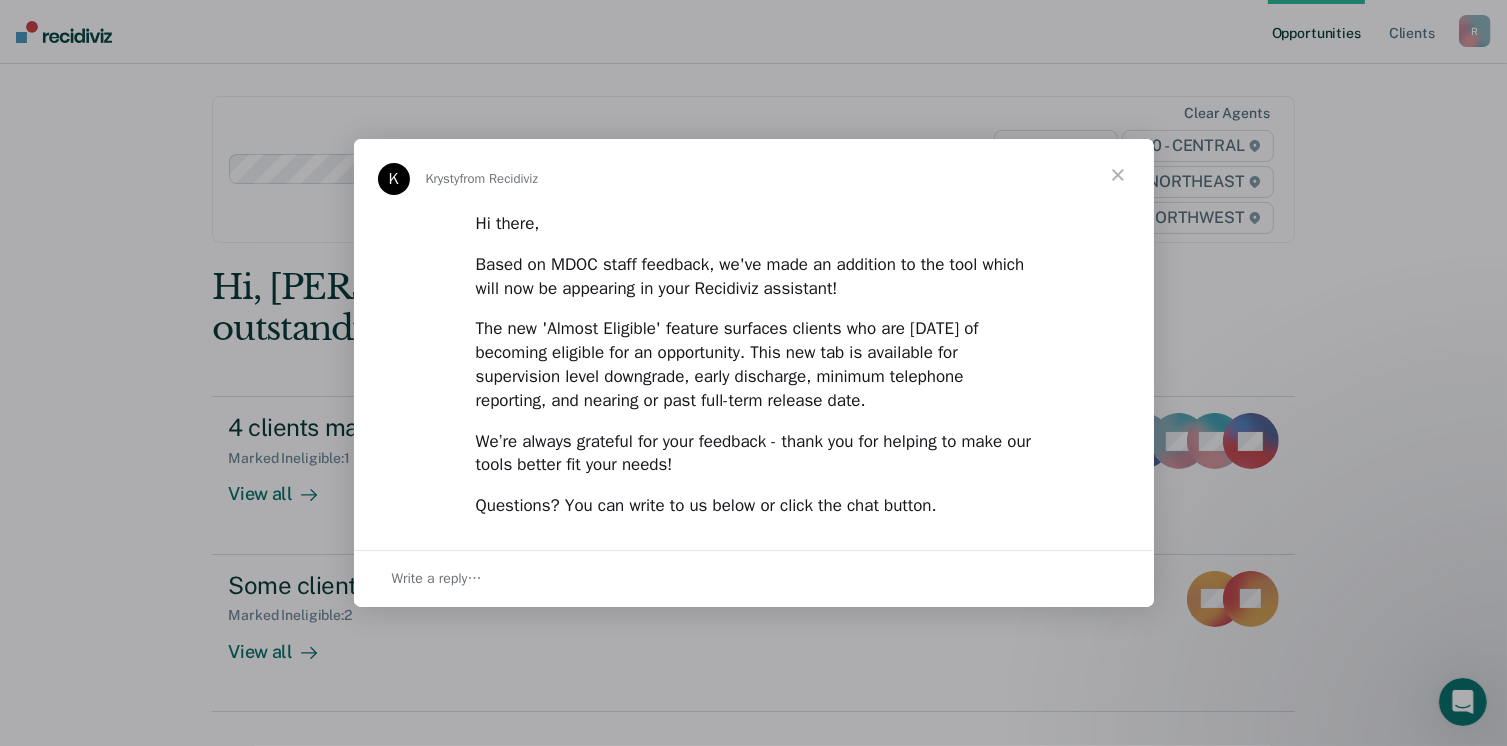 click at bounding box center [1118, 175] 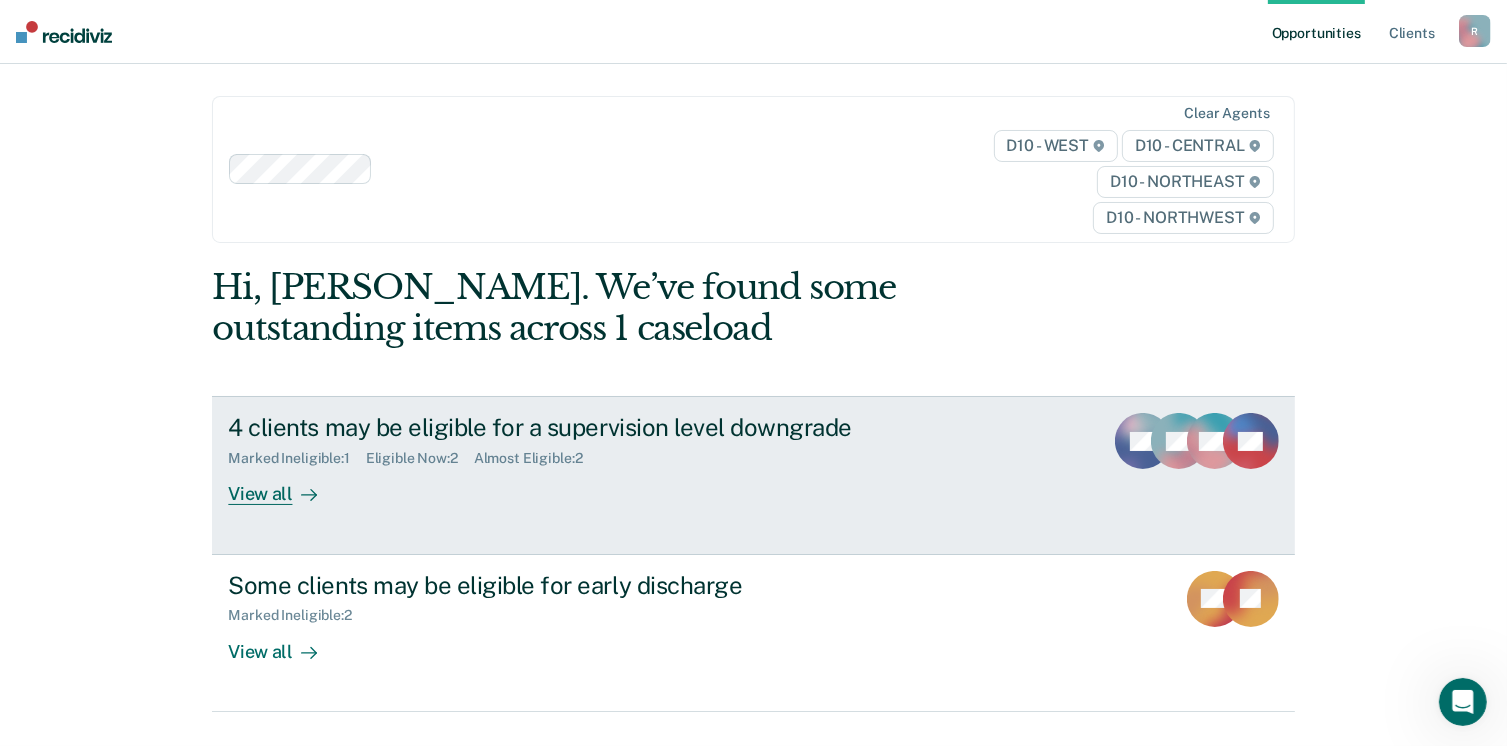 click on "View all" at bounding box center [284, 486] 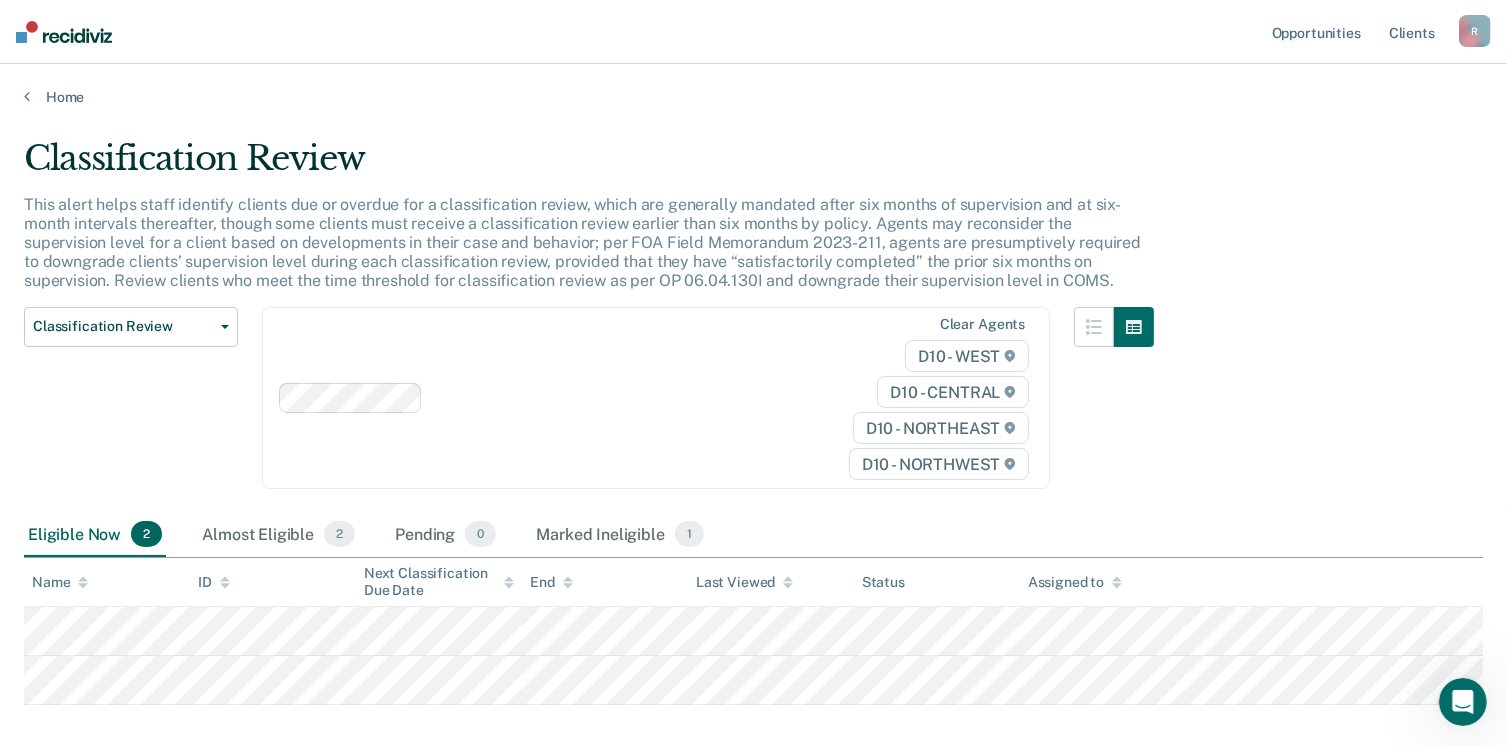 scroll, scrollTop: 0, scrollLeft: 0, axis: both 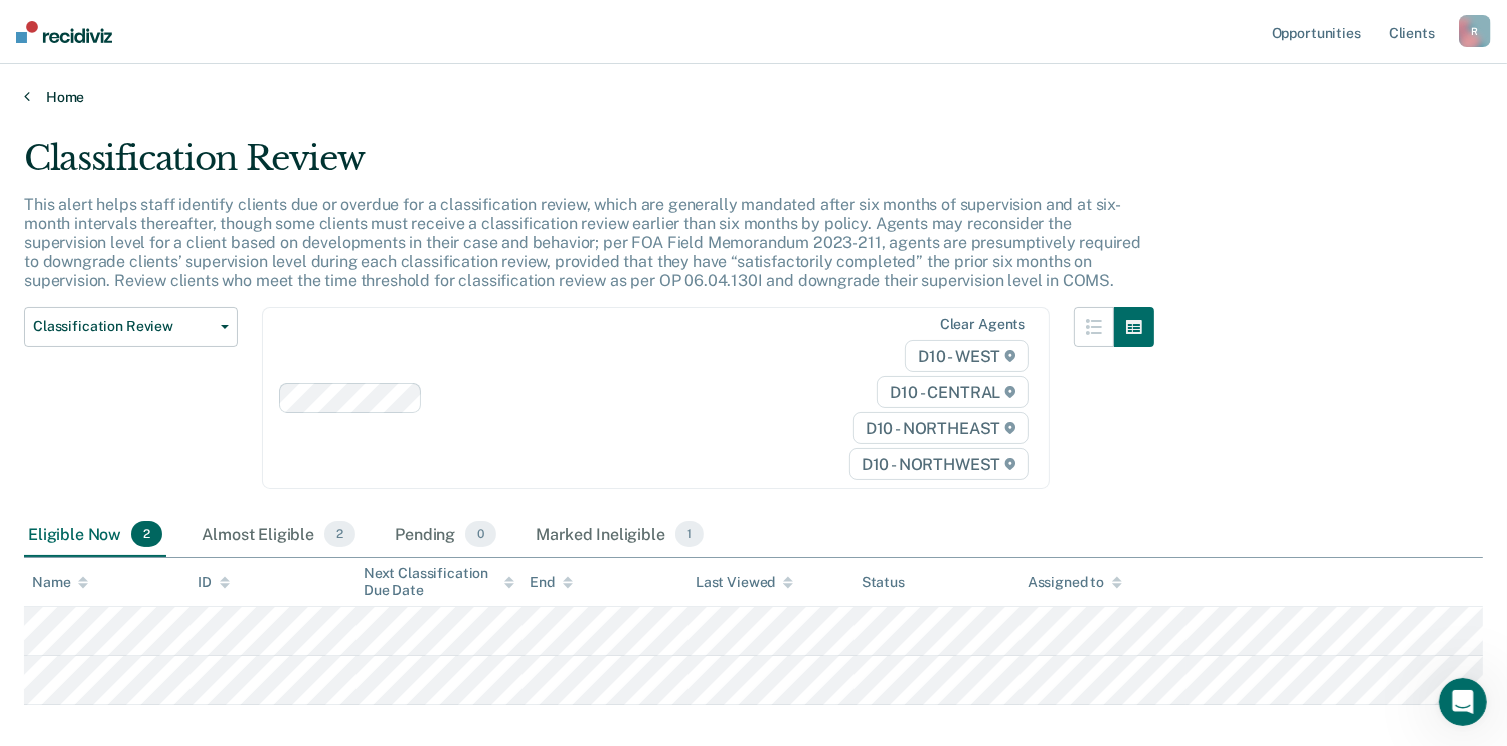 click on "Home" at bounding box center [753, 97] 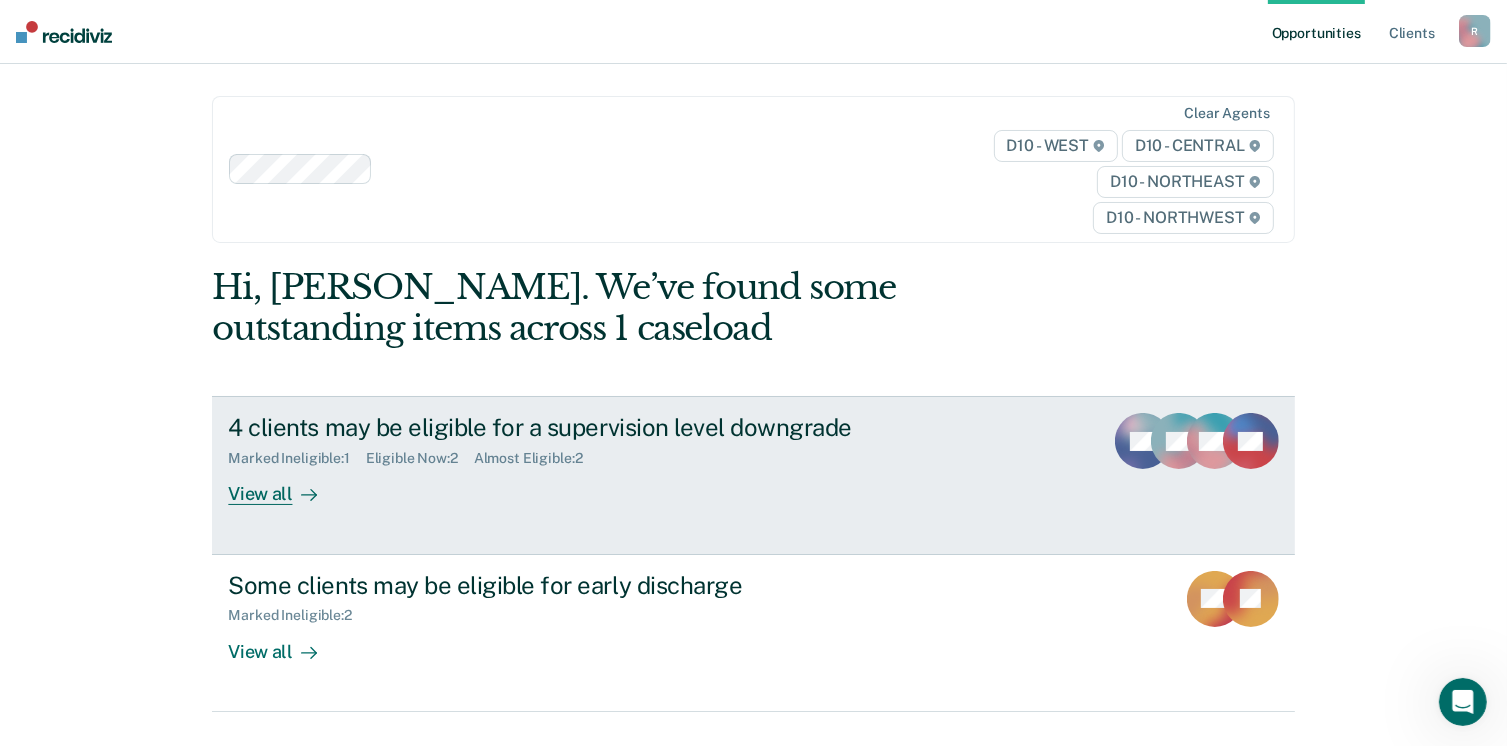 click on "View all" at bounding box center [284, 486] 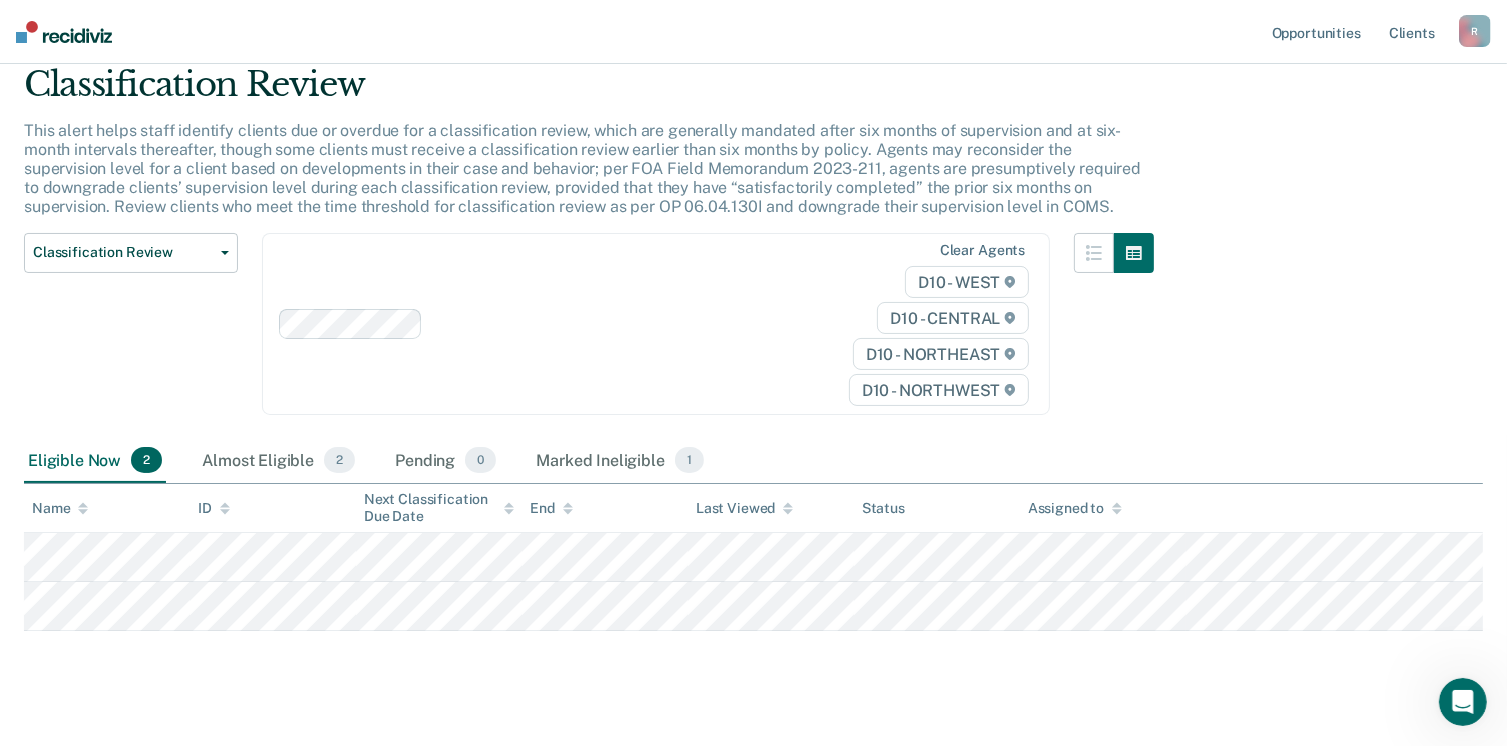 scroll, scrollTop: 100, scrollLeft: 0, axis: vertical 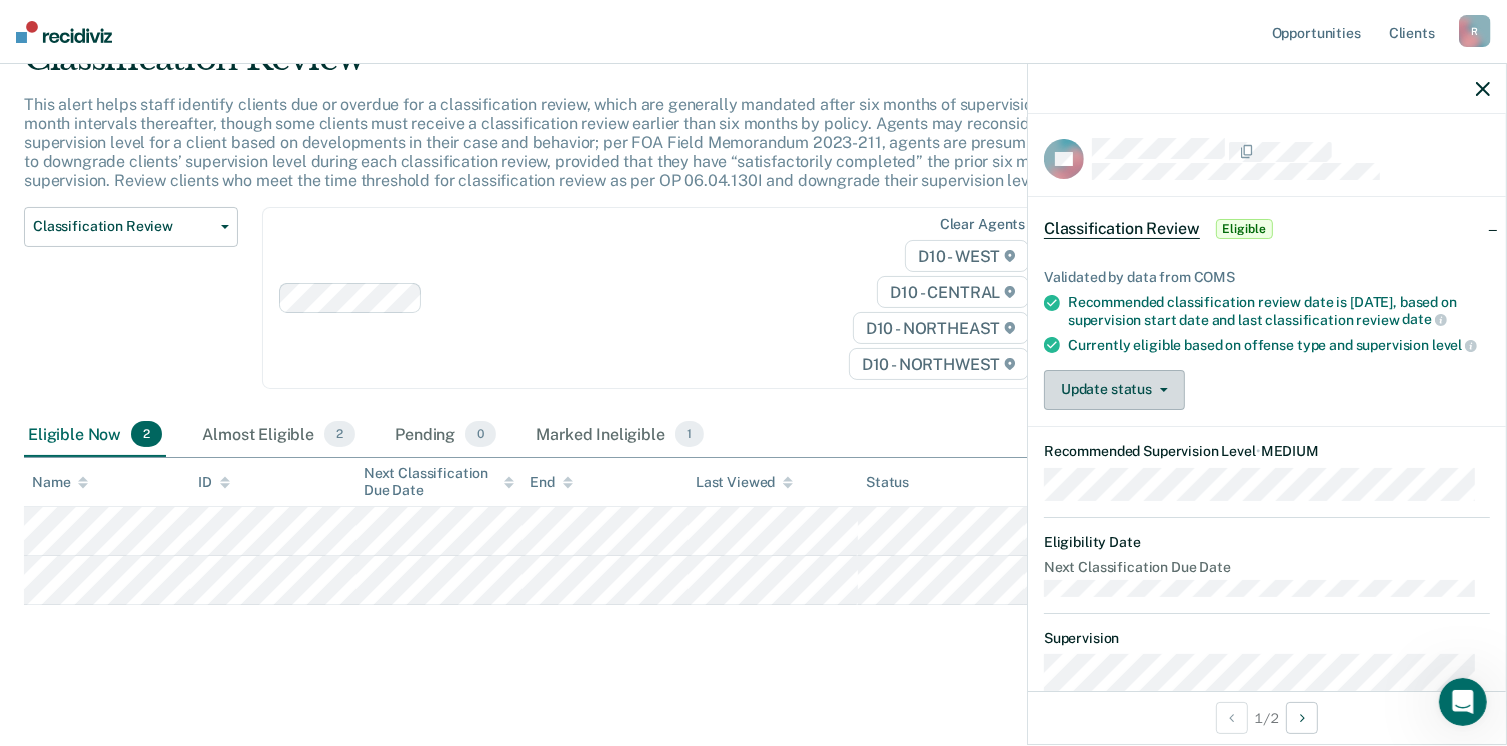 click at bounding box center [1160, 390] 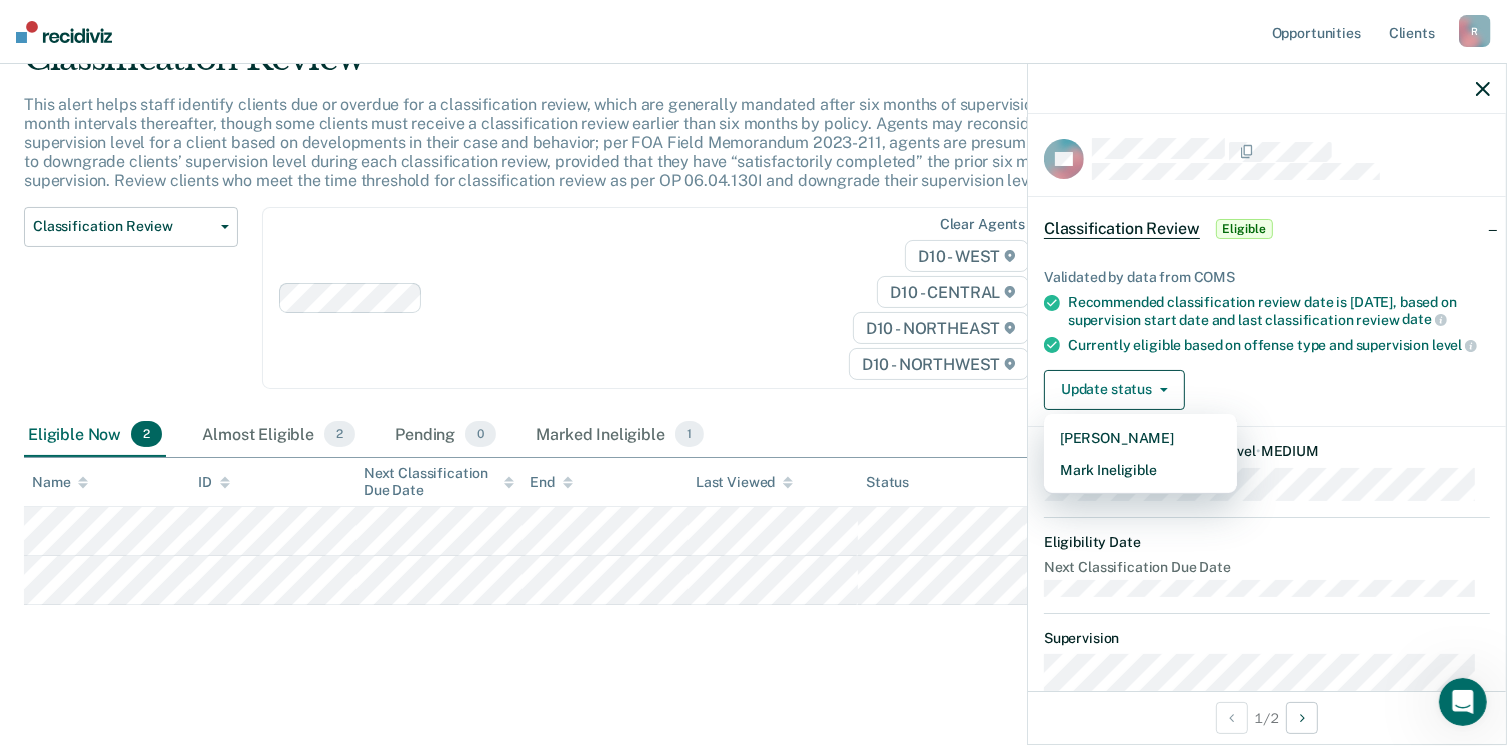 click on "Update status [PERSON_NAME] Mark Ineligible" at bounding box center (1267, 390) 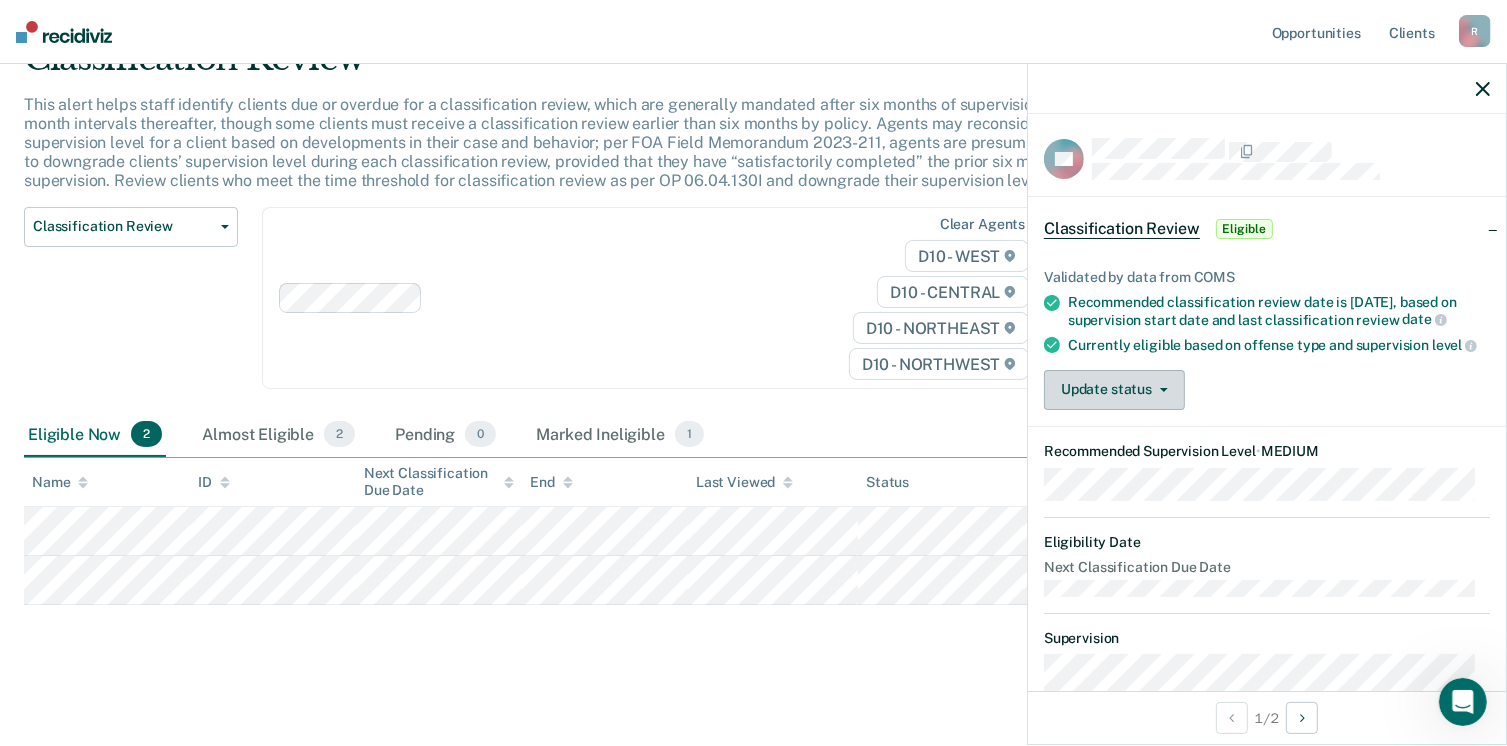 click 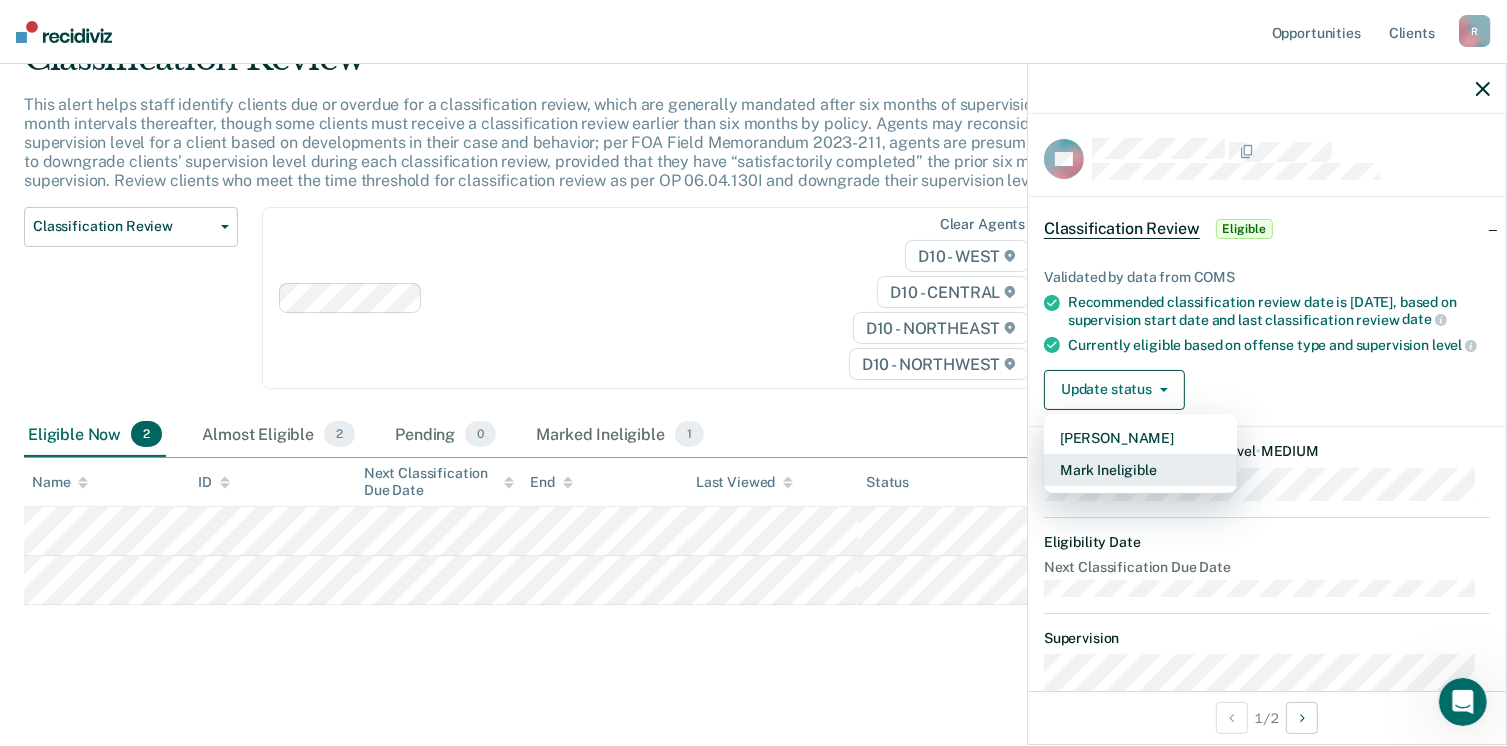 click on "Mark Ineligible" at bounding box center (1140, 470) 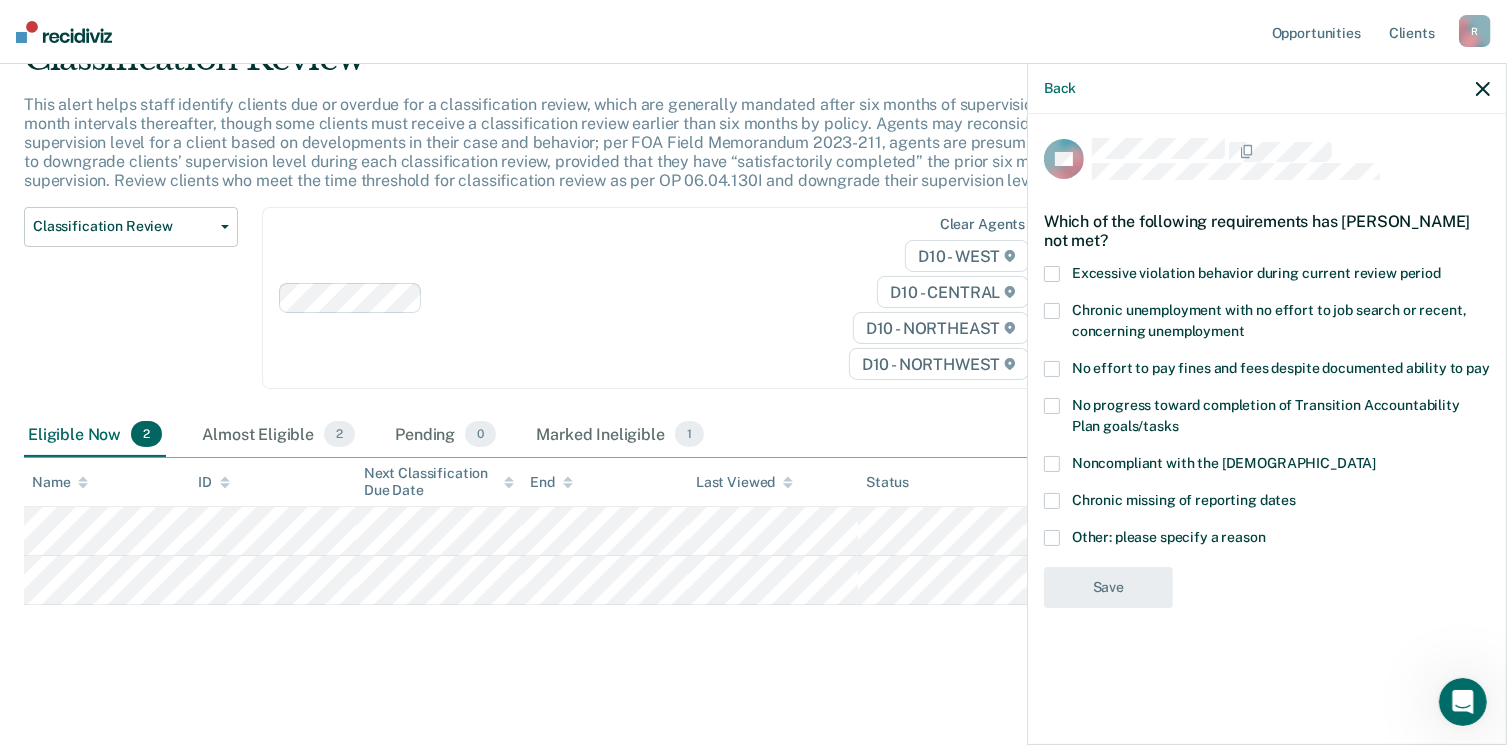 click at bounding box center [1052, 311] 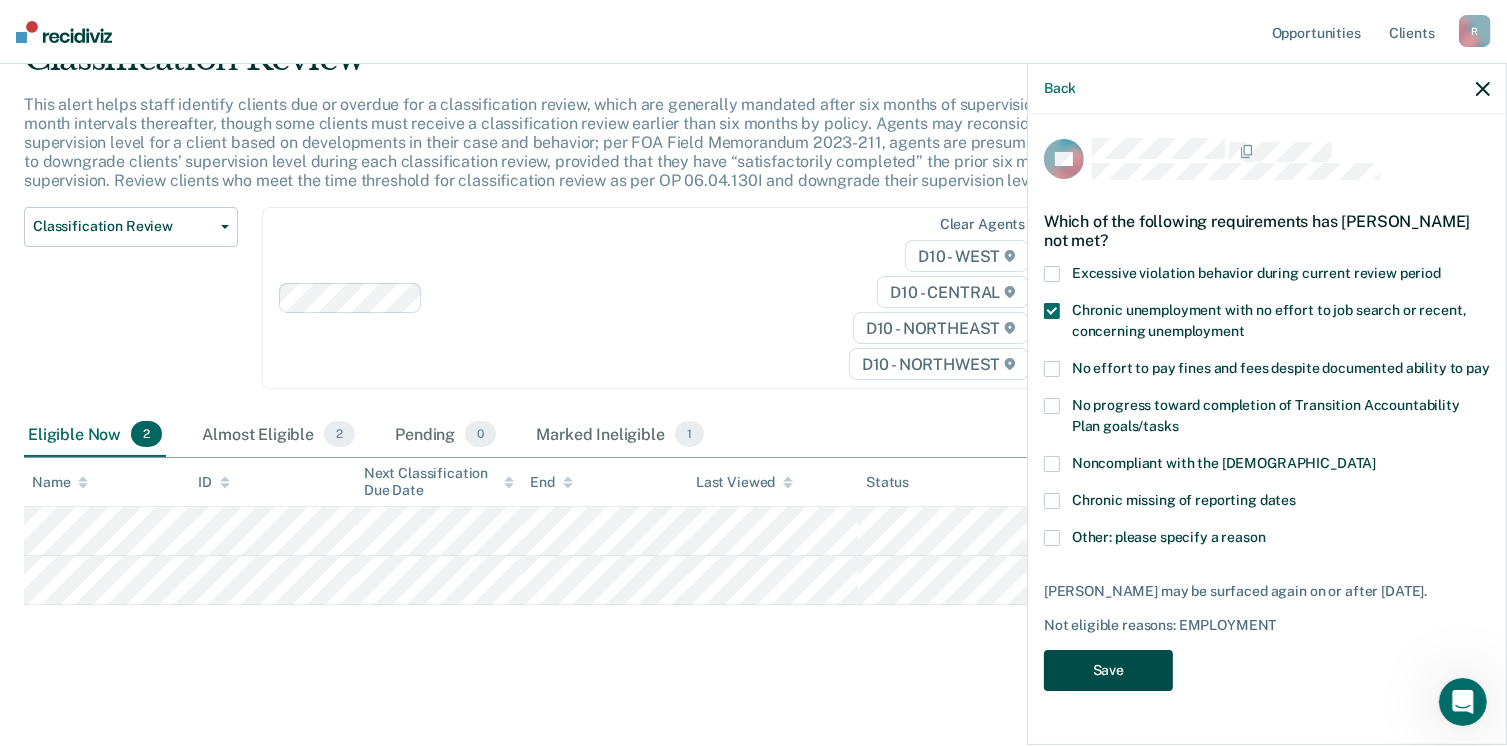 click on "Save" at bounding box center [1108, 670] 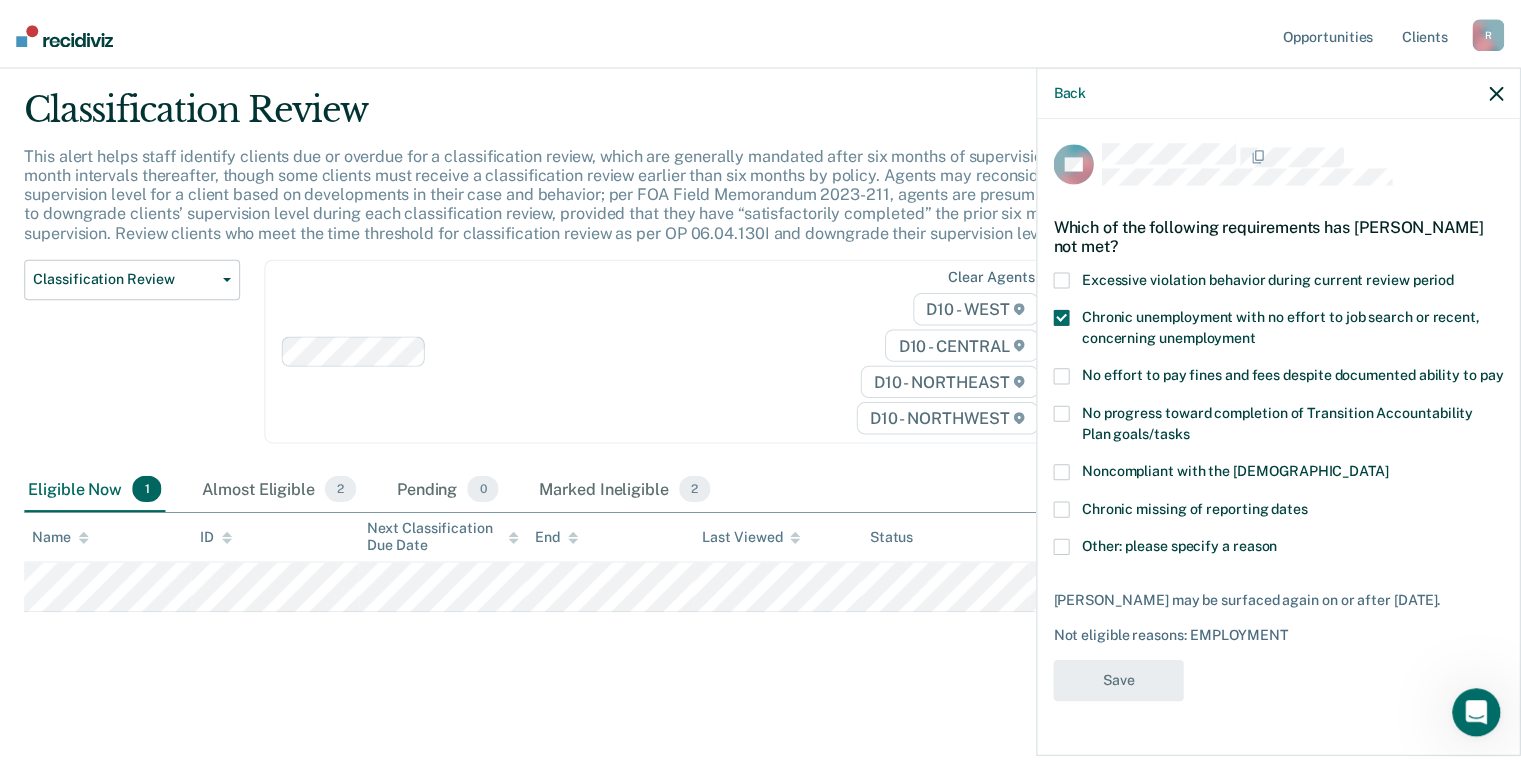 scroll, scrollTop: 52, scrollLeft: 0, axis: vertical 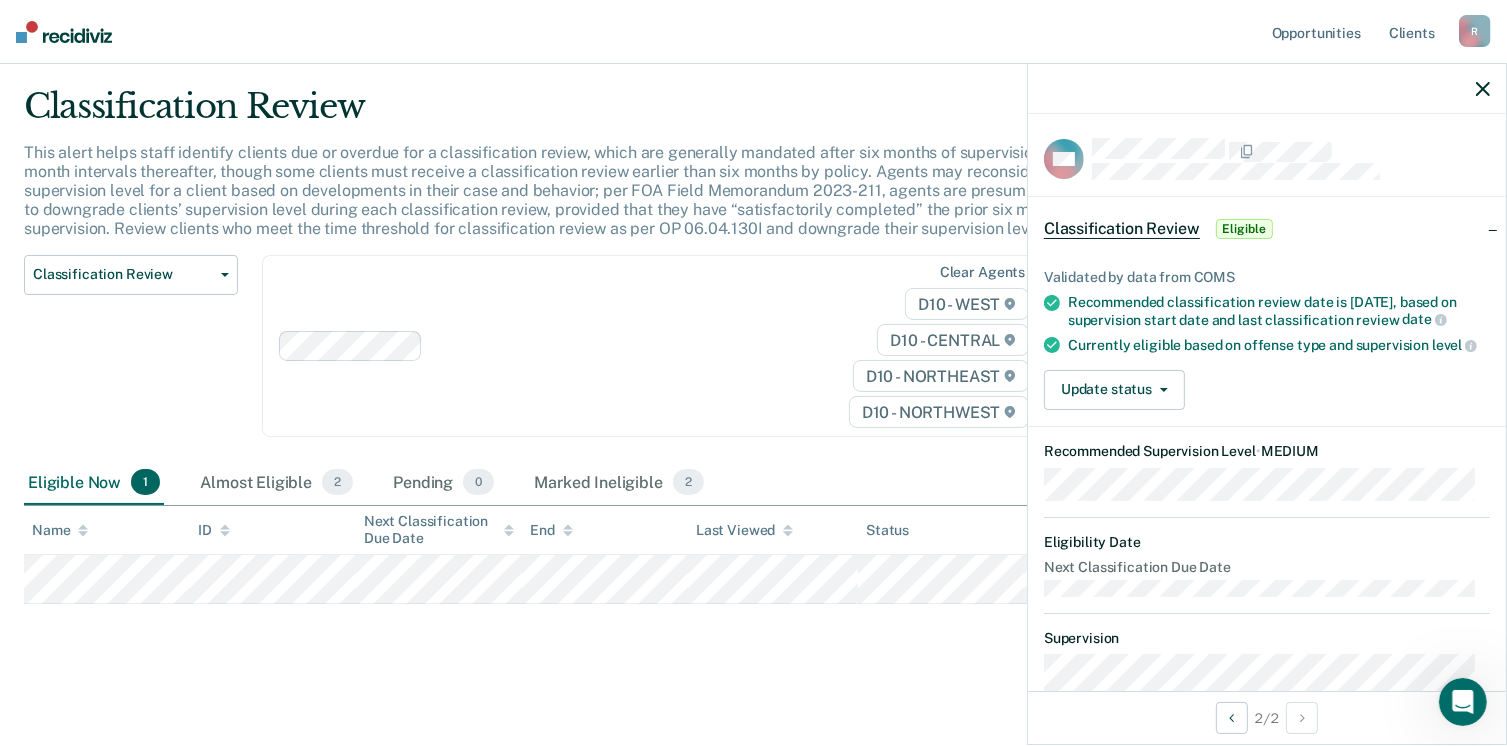 click on "Classification Review Classification Review Early Discharge Minimum Telephone Reporting Overdue for Discharge Supervision Level Mismatch" at bounding box center (131, 358) 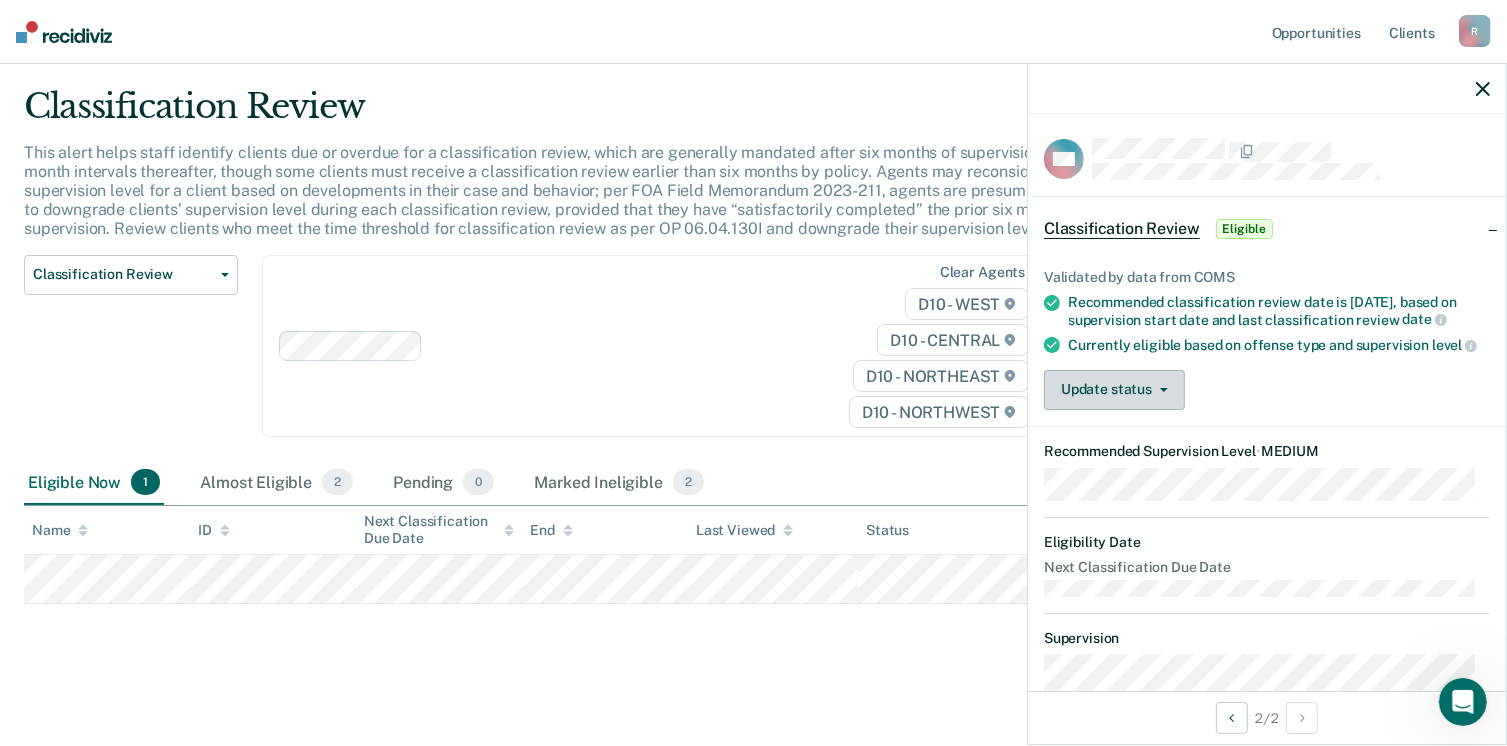 click on "Update status" at bounding box center [1114, 390] 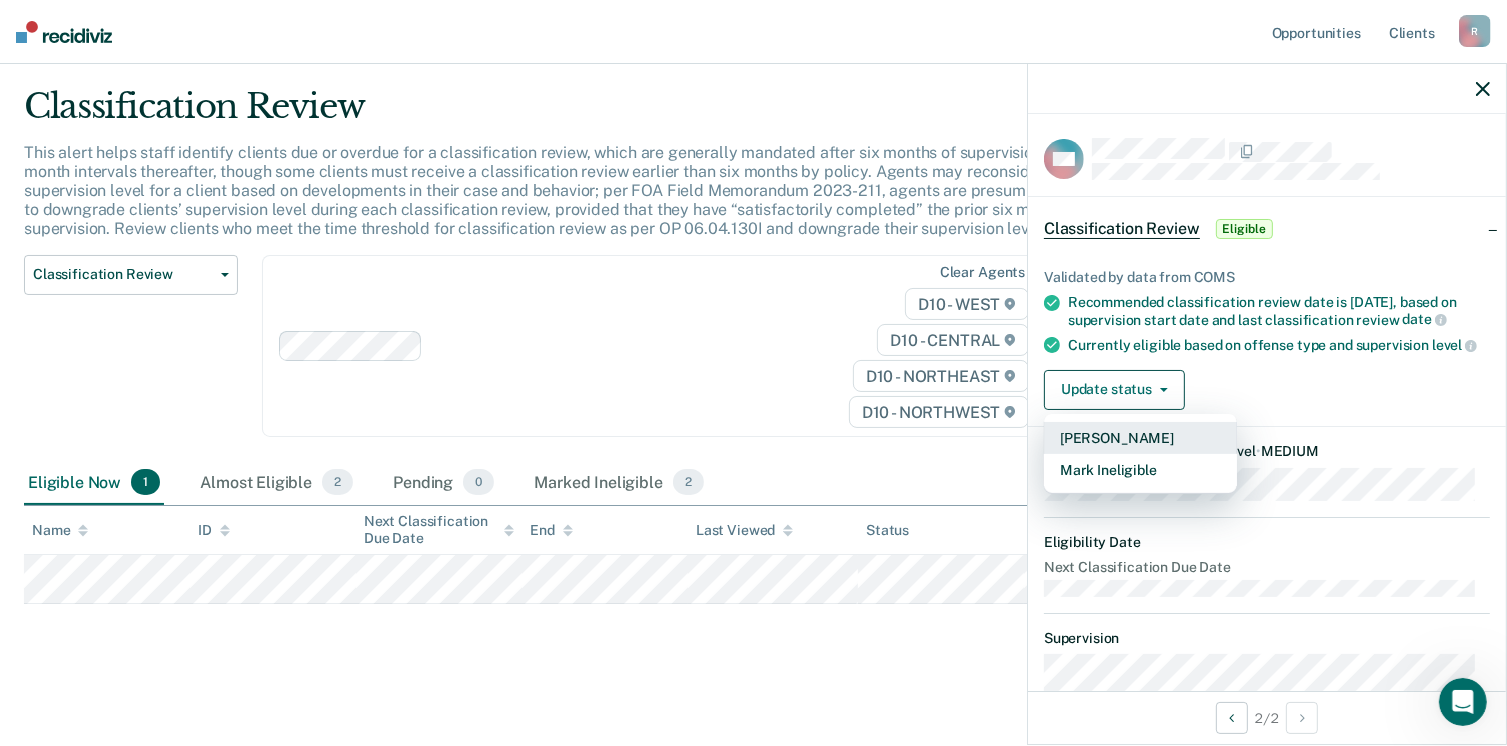 click on "[PERSON_NAME]" at bounding box center (1140, 438) 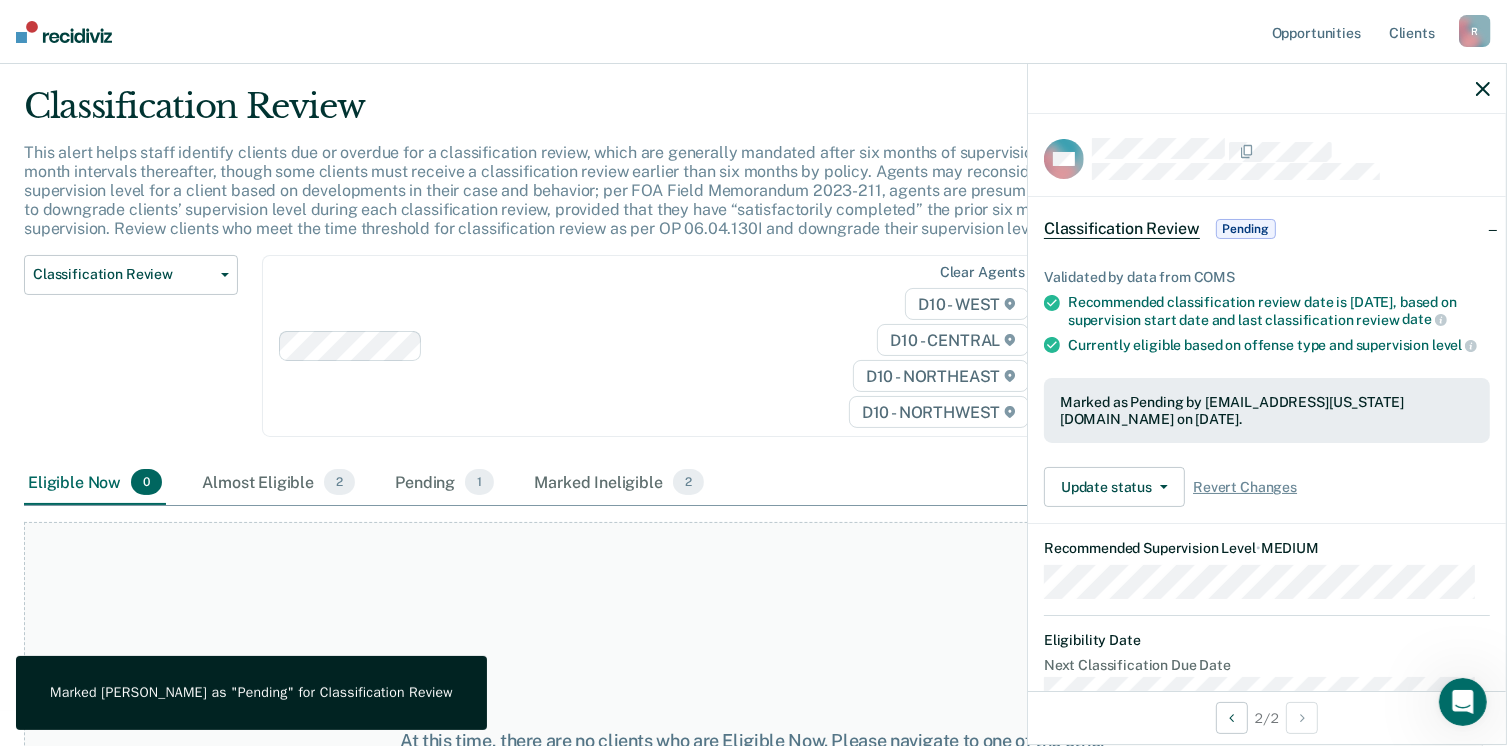 click on "At this time, there are no clients who are Eligible Now. Please navigate to one of the other tabs." at bounding box center [753, 751] 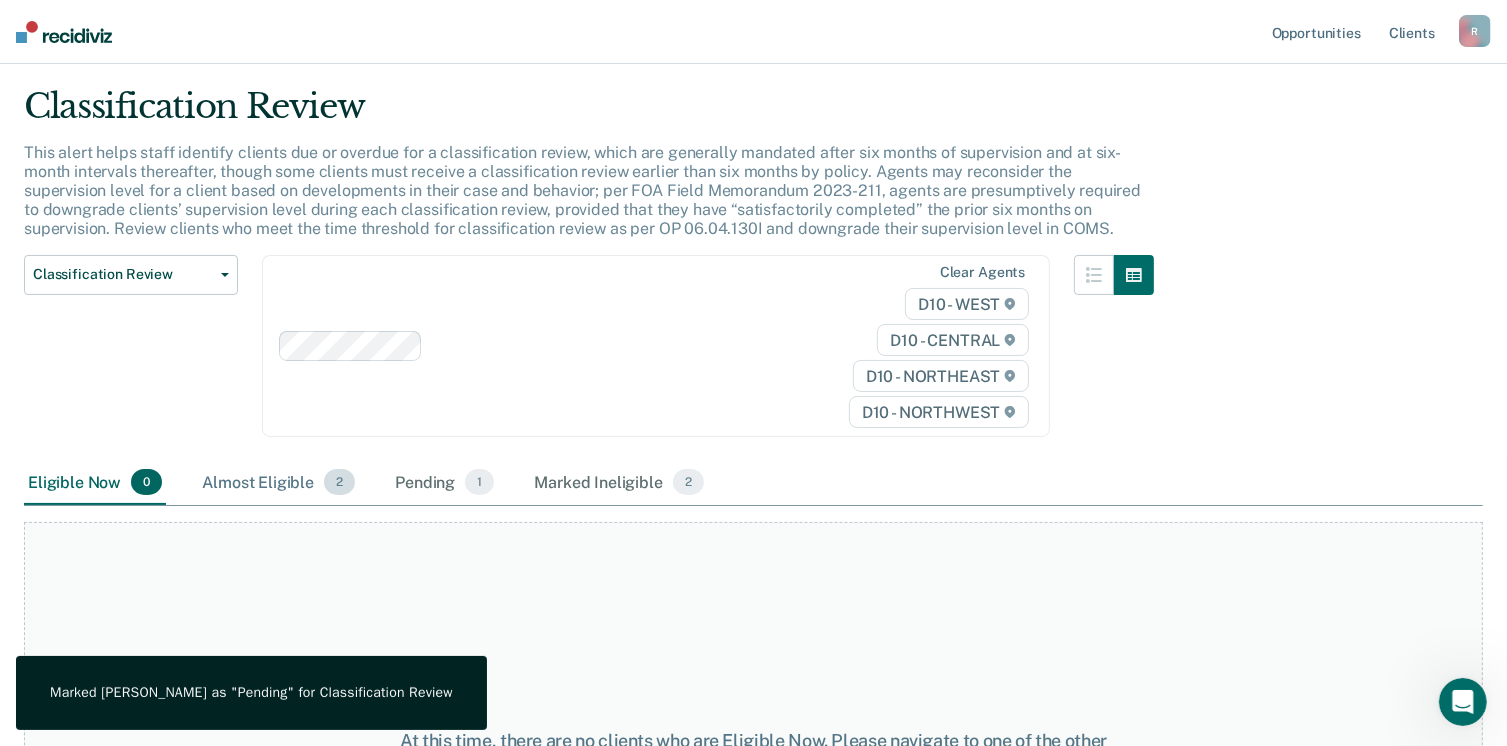 click on "Almost Eligible 2" at bounding box center (278, 483) 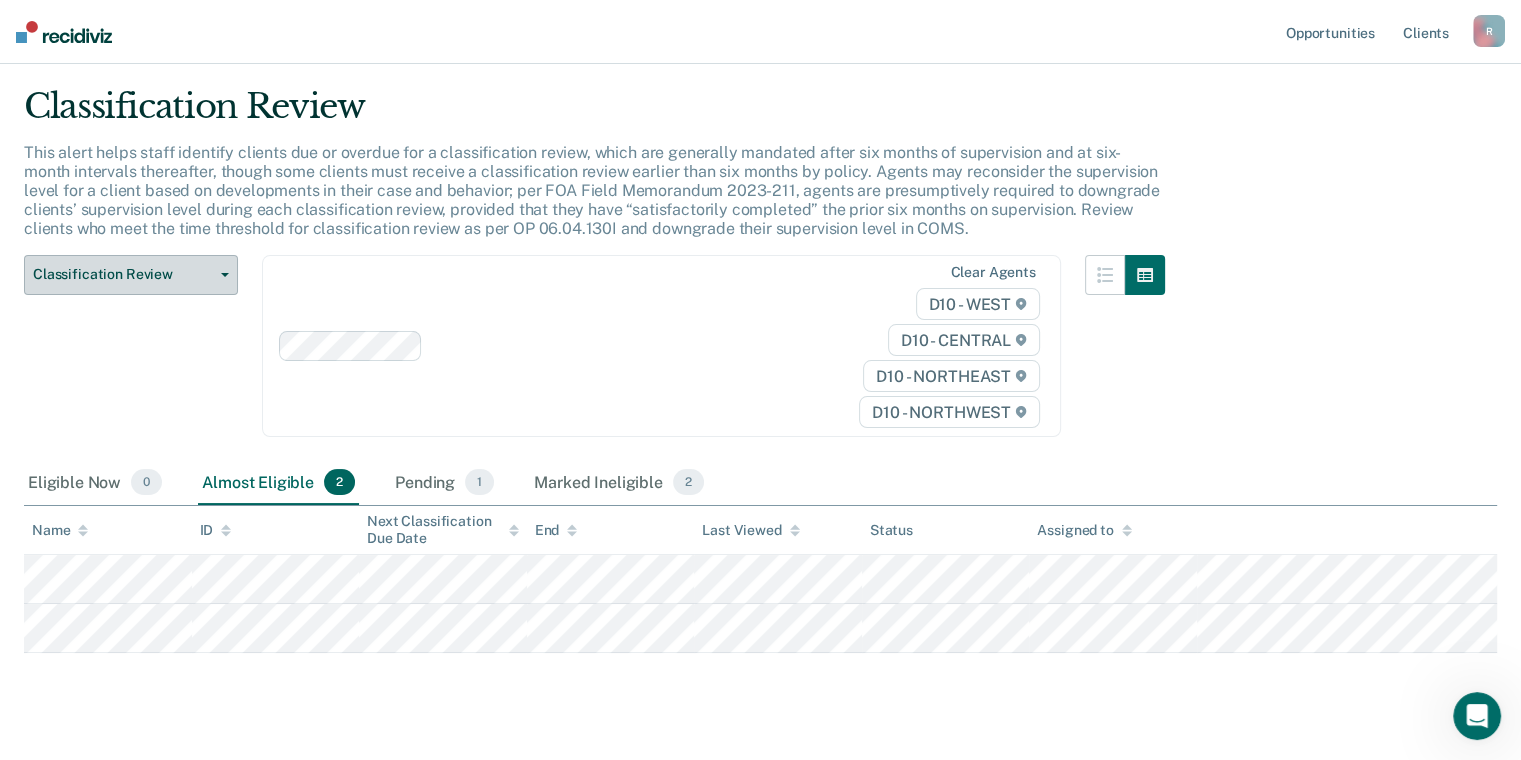 click on "Classification Review" at bounding box center (131, 275) 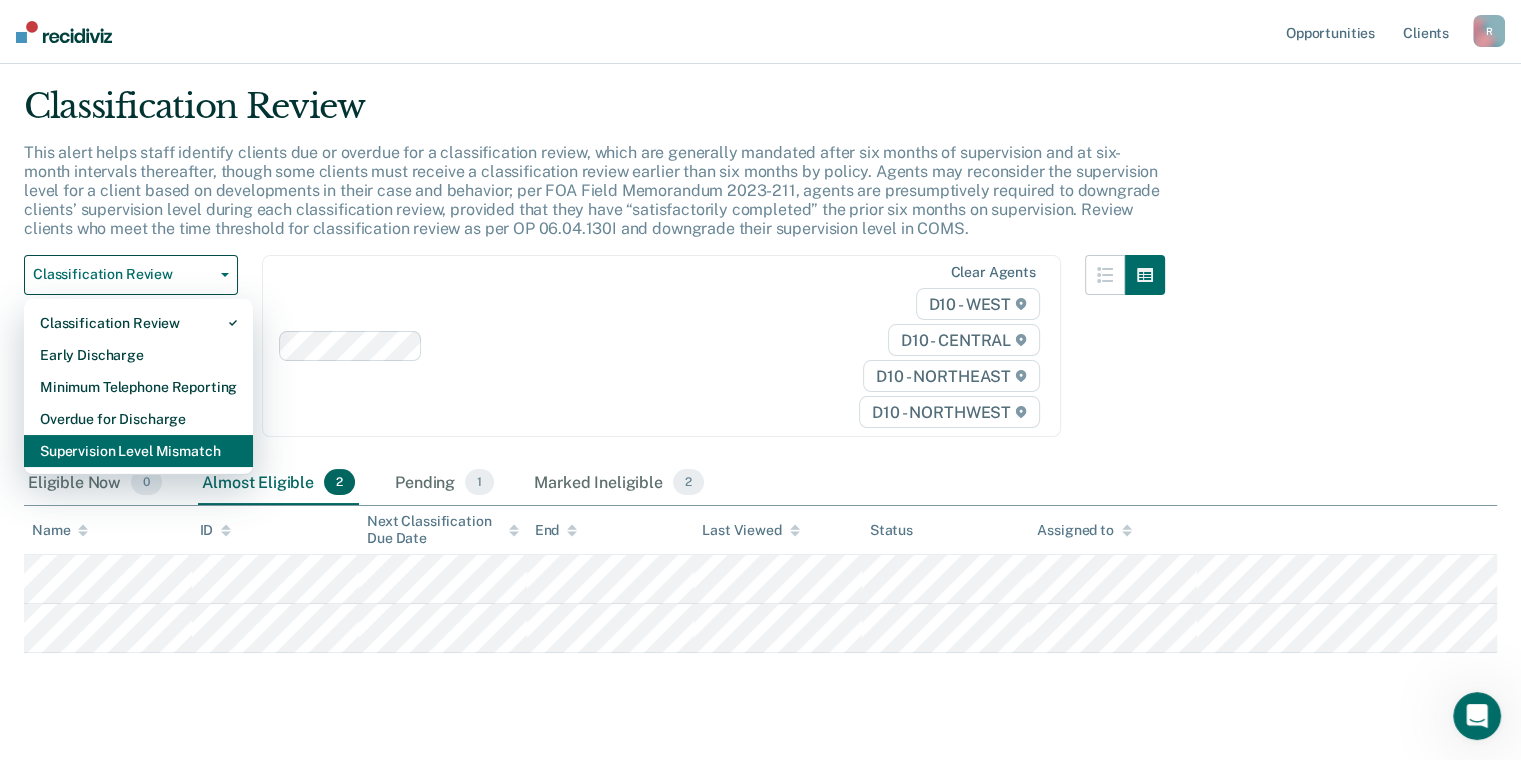 click on "Supervision Level Mismatch" at bounding box center (138, 451) 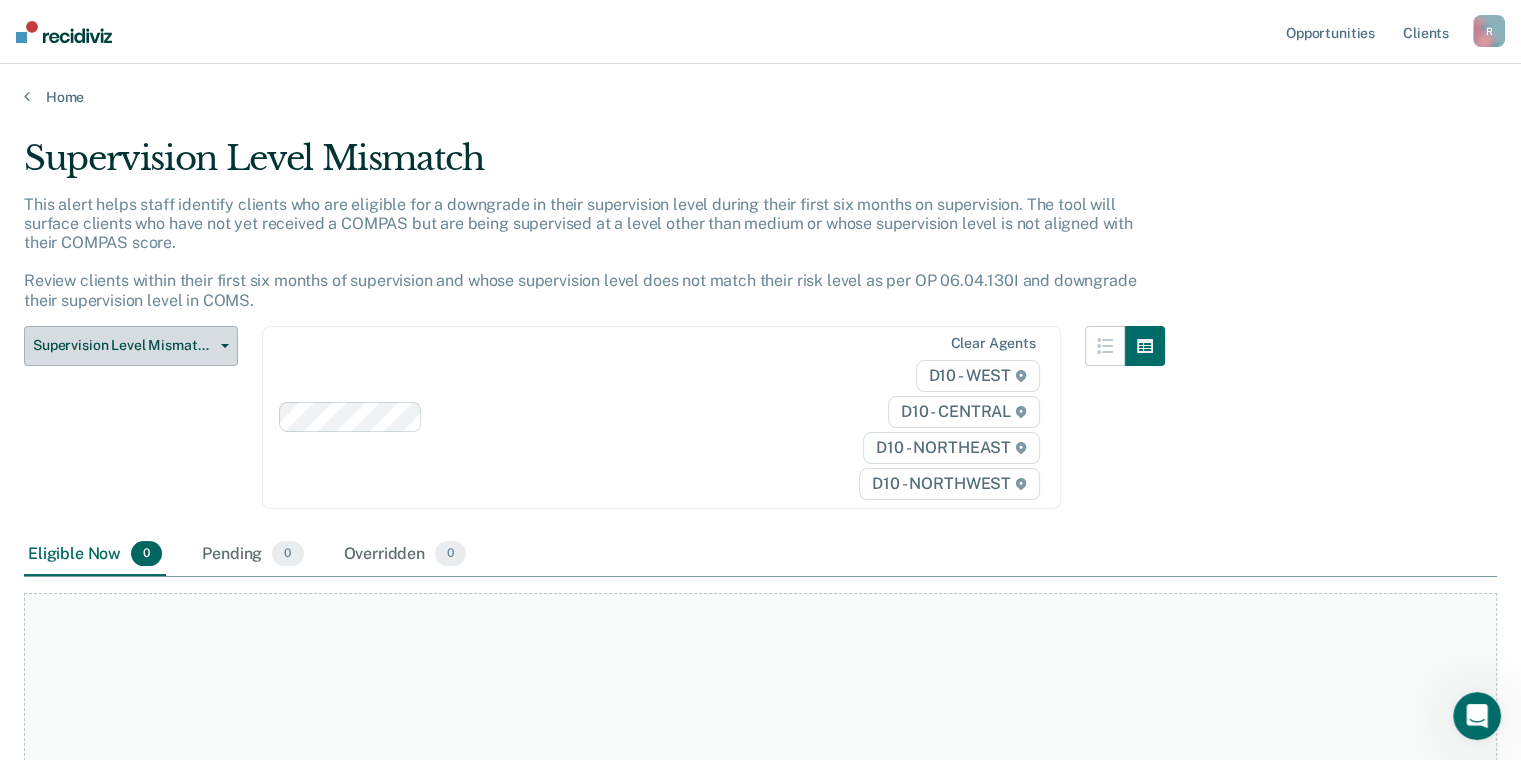 click on "Supervision Level Mismatch" at bounding box center [131, 346] 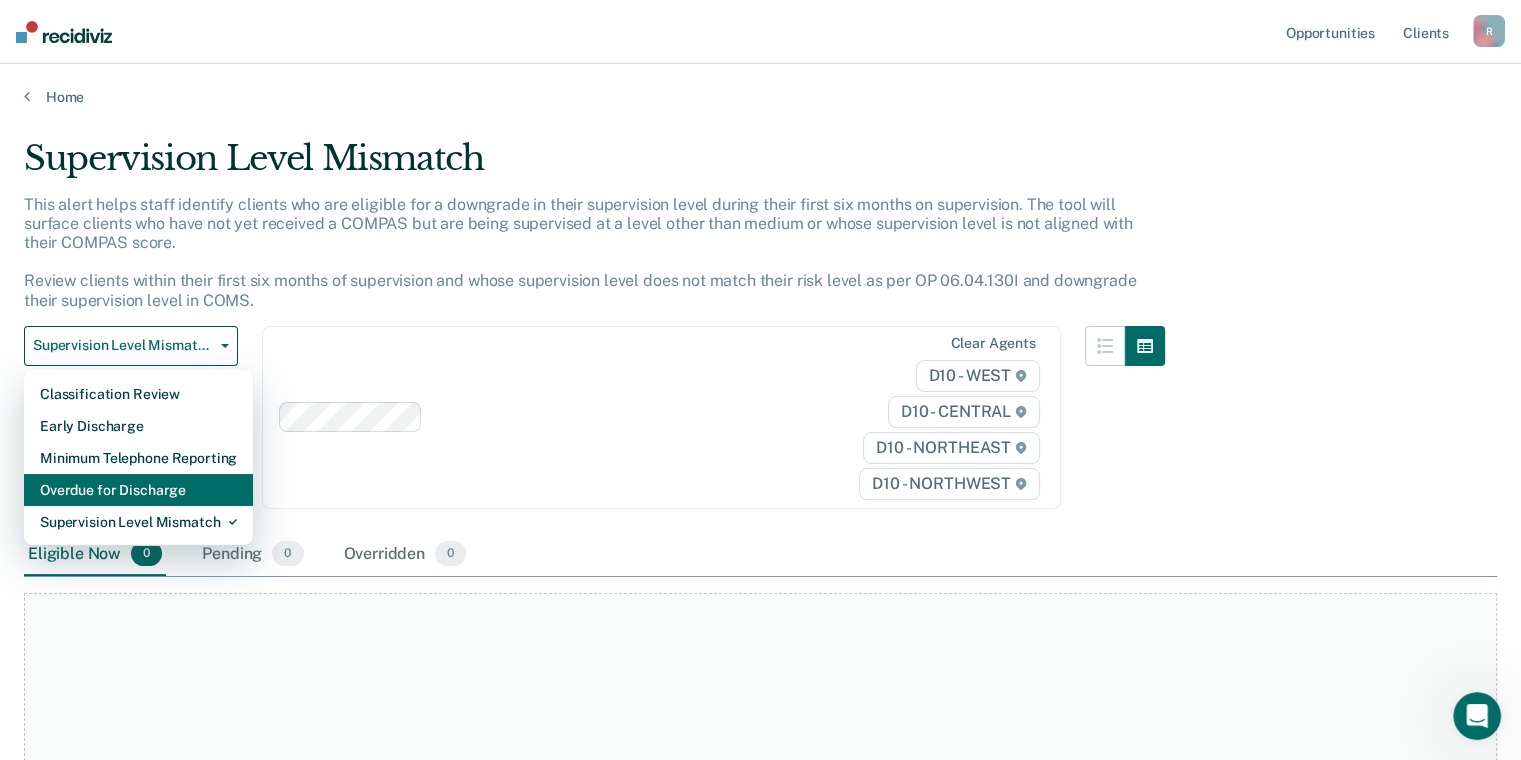 click on "Overdue for Discharge" at bounding box center (138, 490) 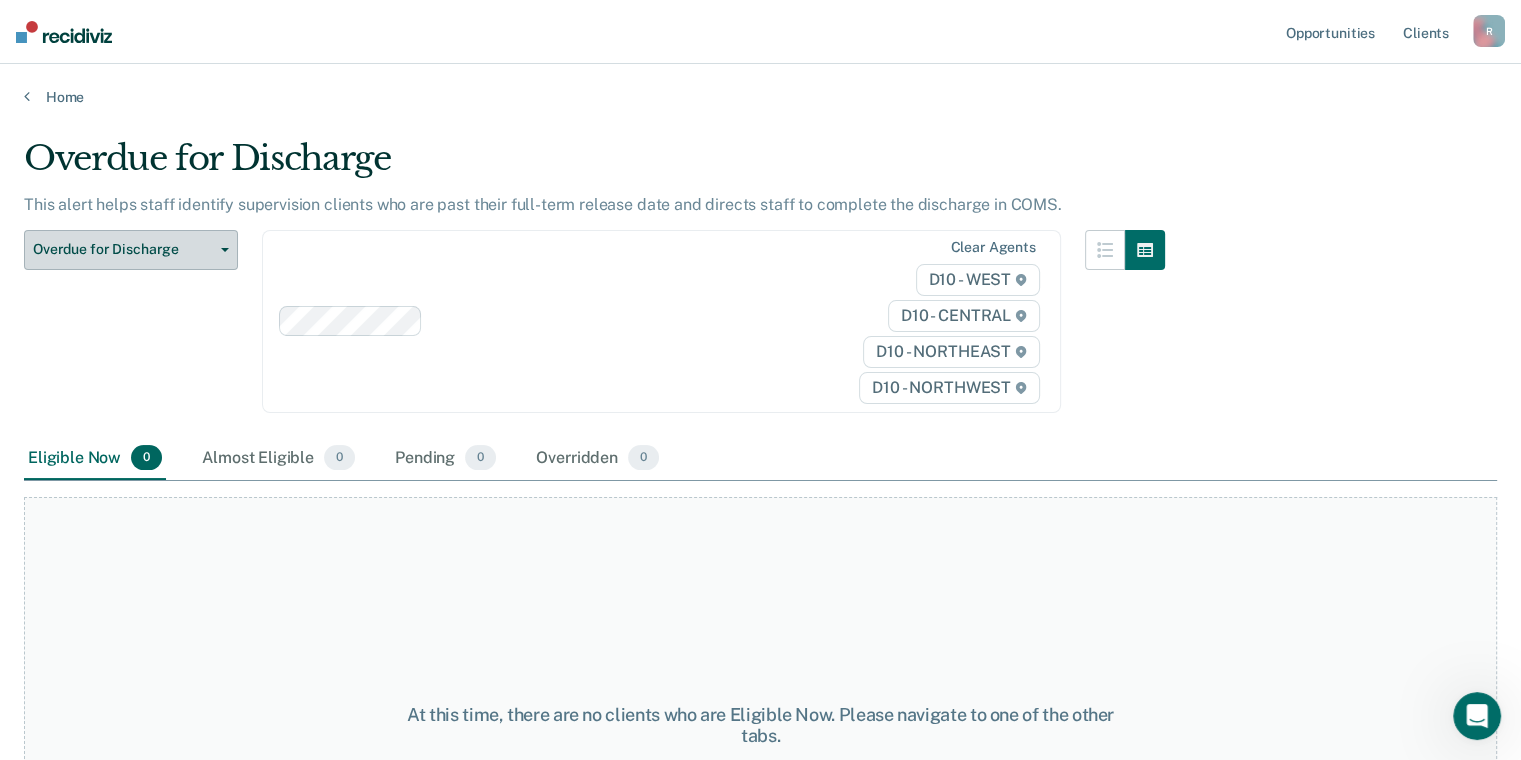 click on "Overdue for Discharge" at bounding box center (131, 250) 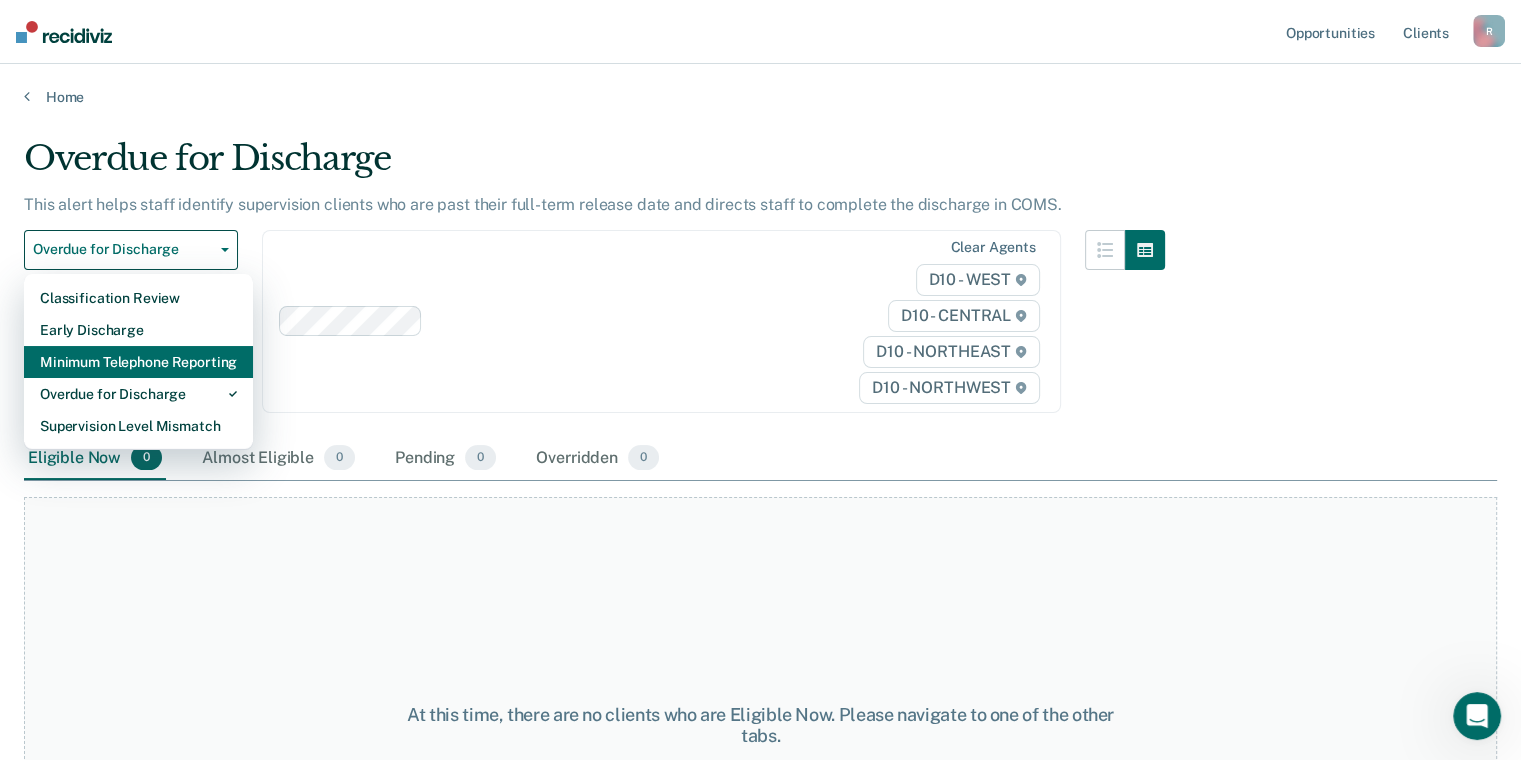 click on "Minimum Telephone Reporting" at bounding box center [138, 362] 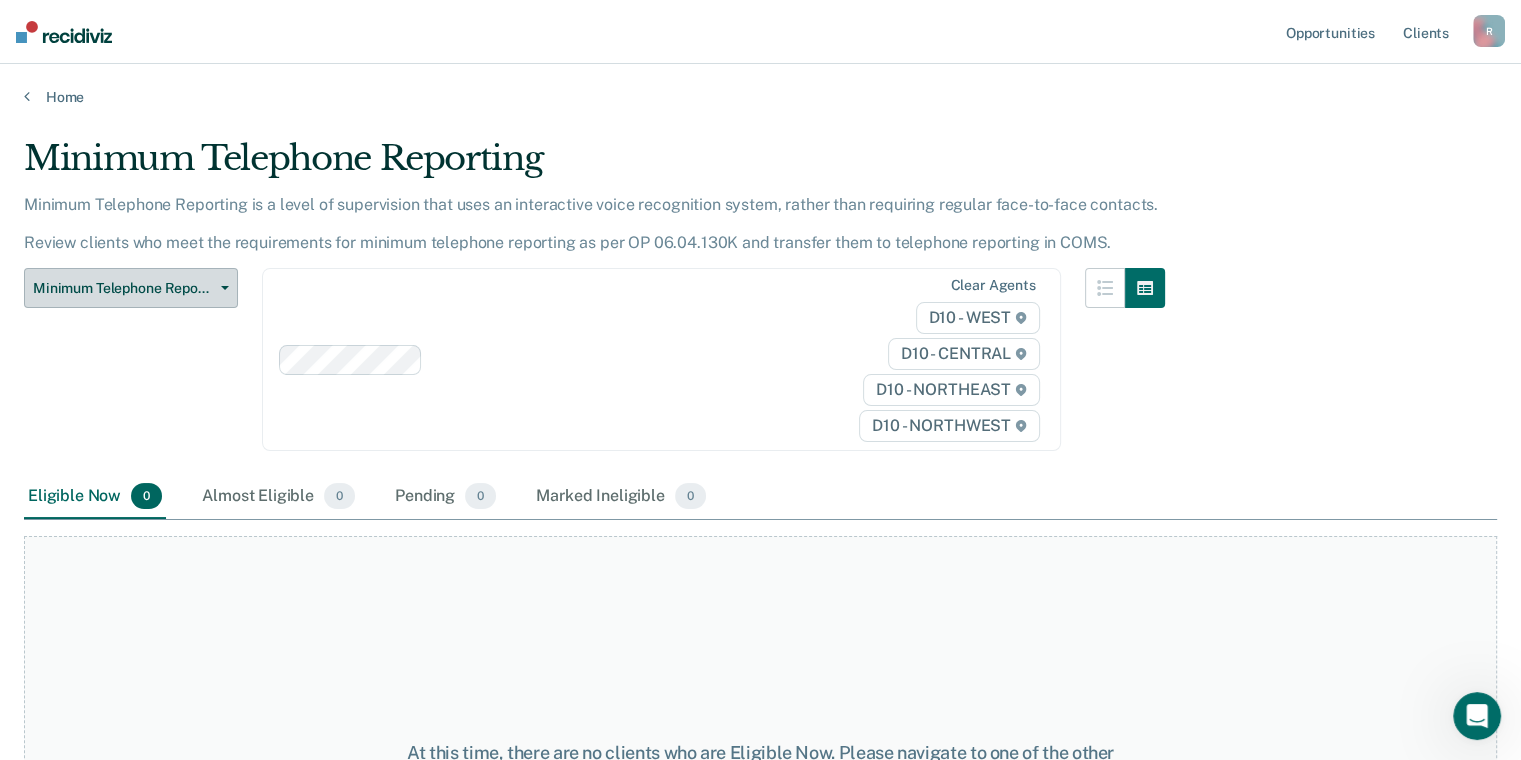 click on "Minimum Telephone Reporting" at bounding box center [123, 288] 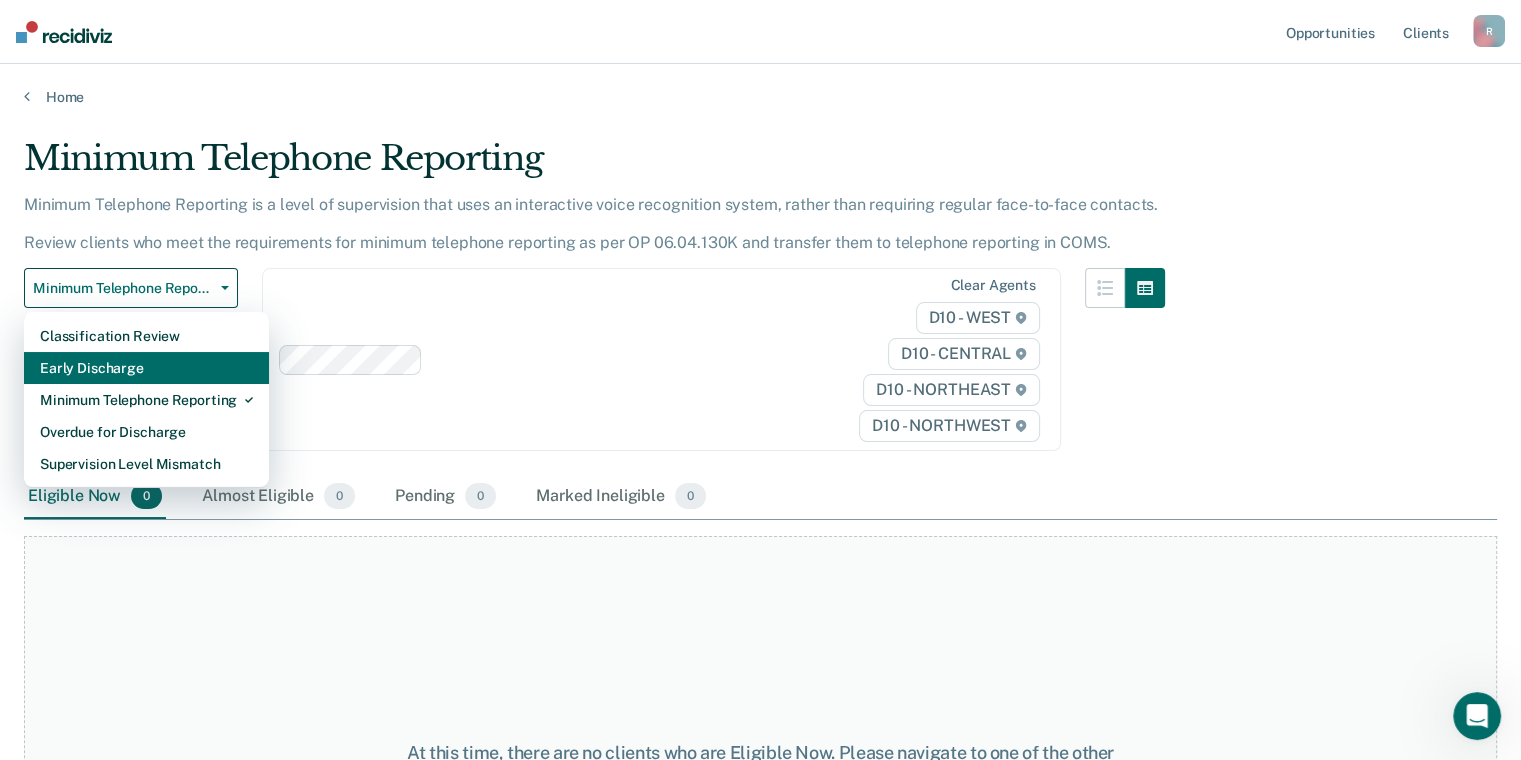 click on "Early Discharge" at bounding box center [146, 368] 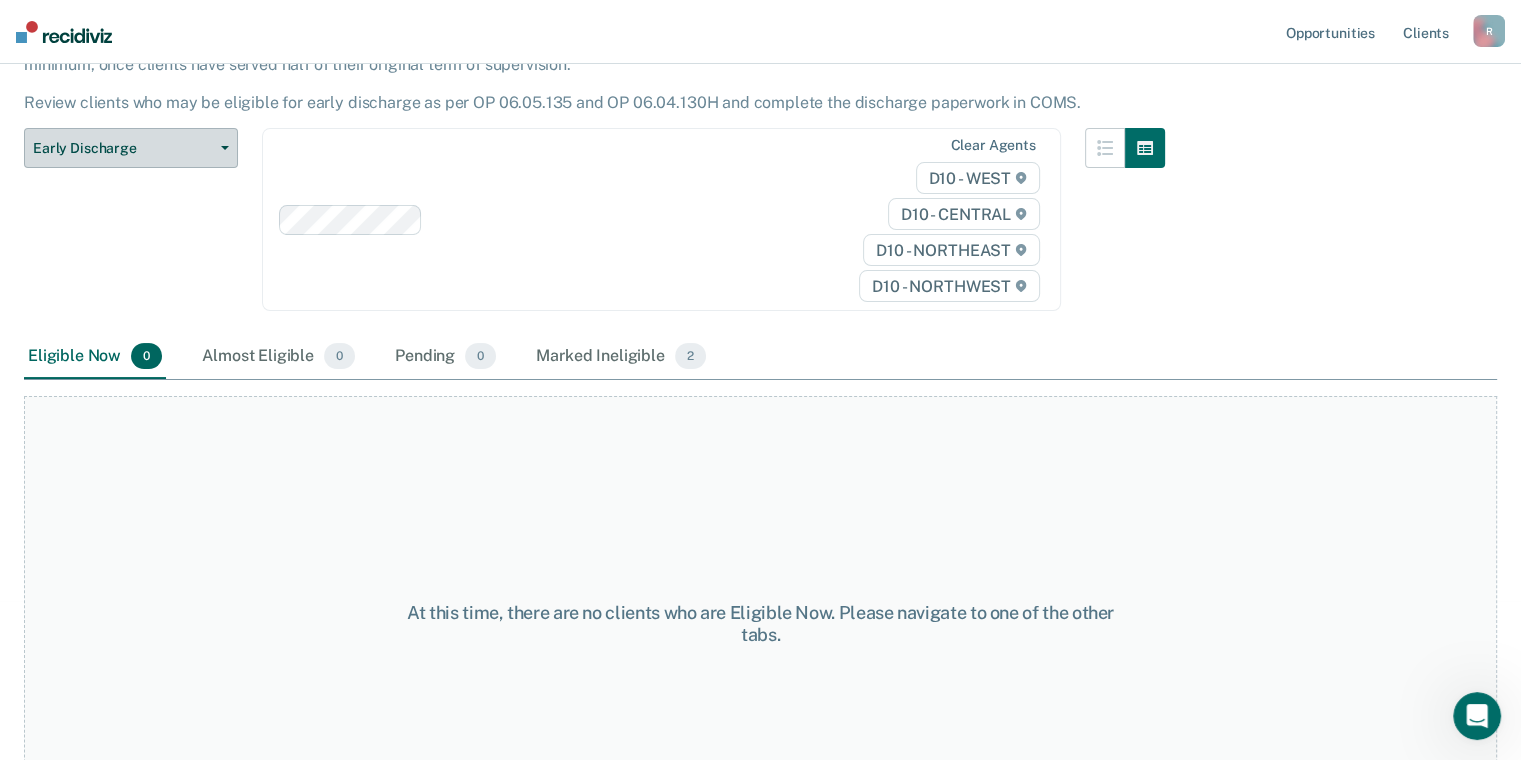 scroll, scrollTop: 161, scrollLeft: 0, axis: vertical 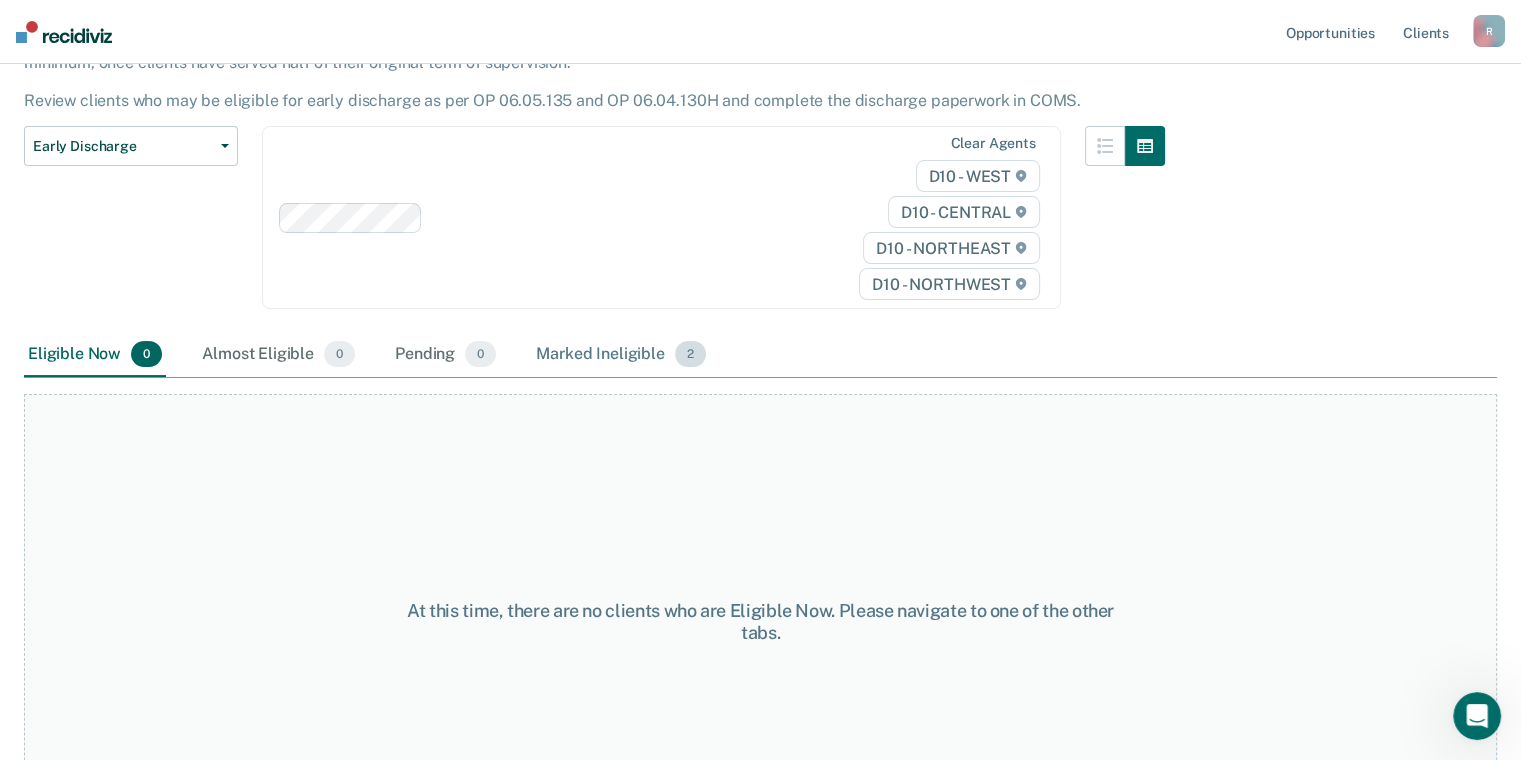 click on "Marked Ineligible 2" at bounding box center (621, 355) 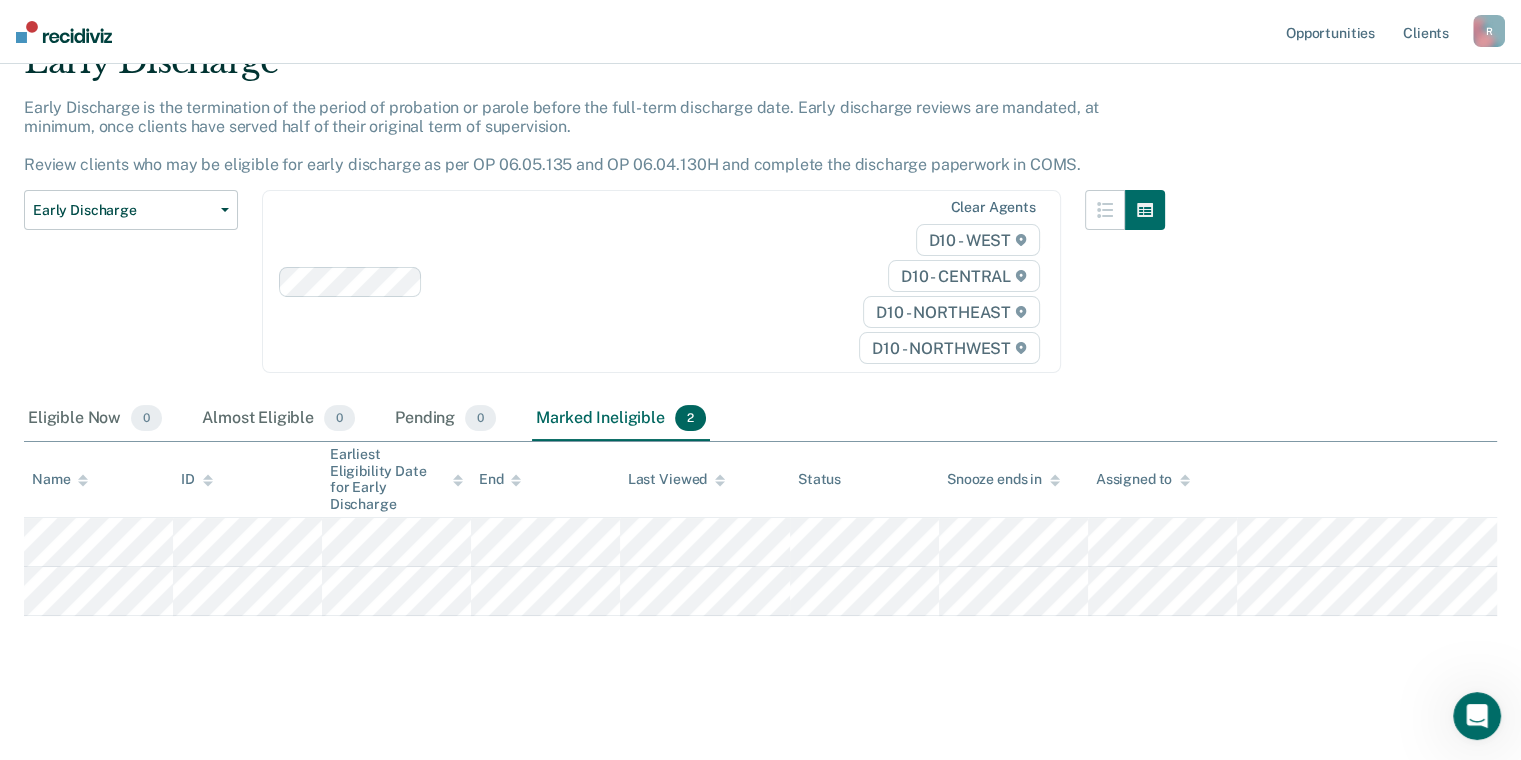 scroll, scrollTop: 78, scrollLeft: 0, axis: vertical 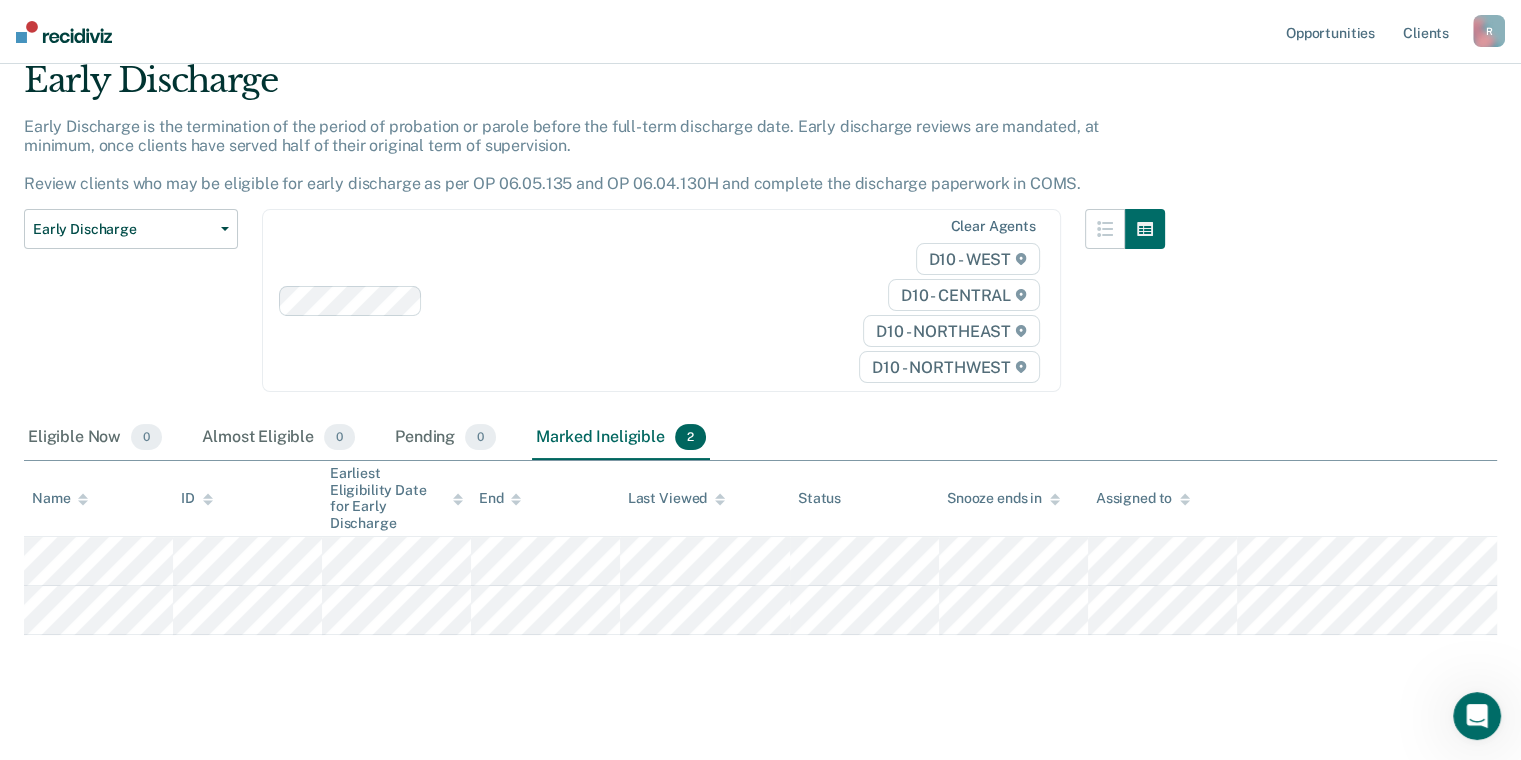 click on "R" at bounding box center (1489, 31) 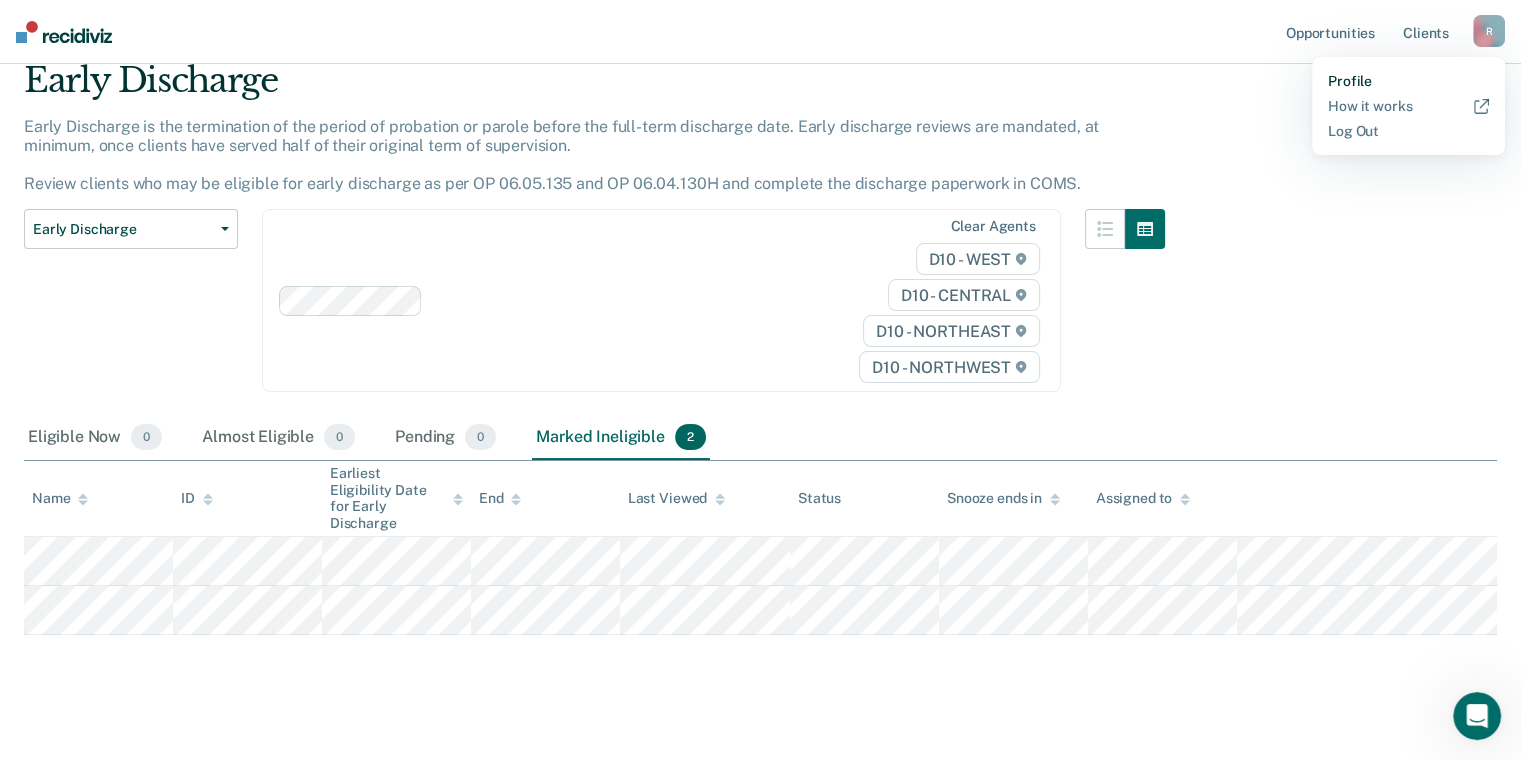 click on "Profile" at bounding box center (1408, 81) 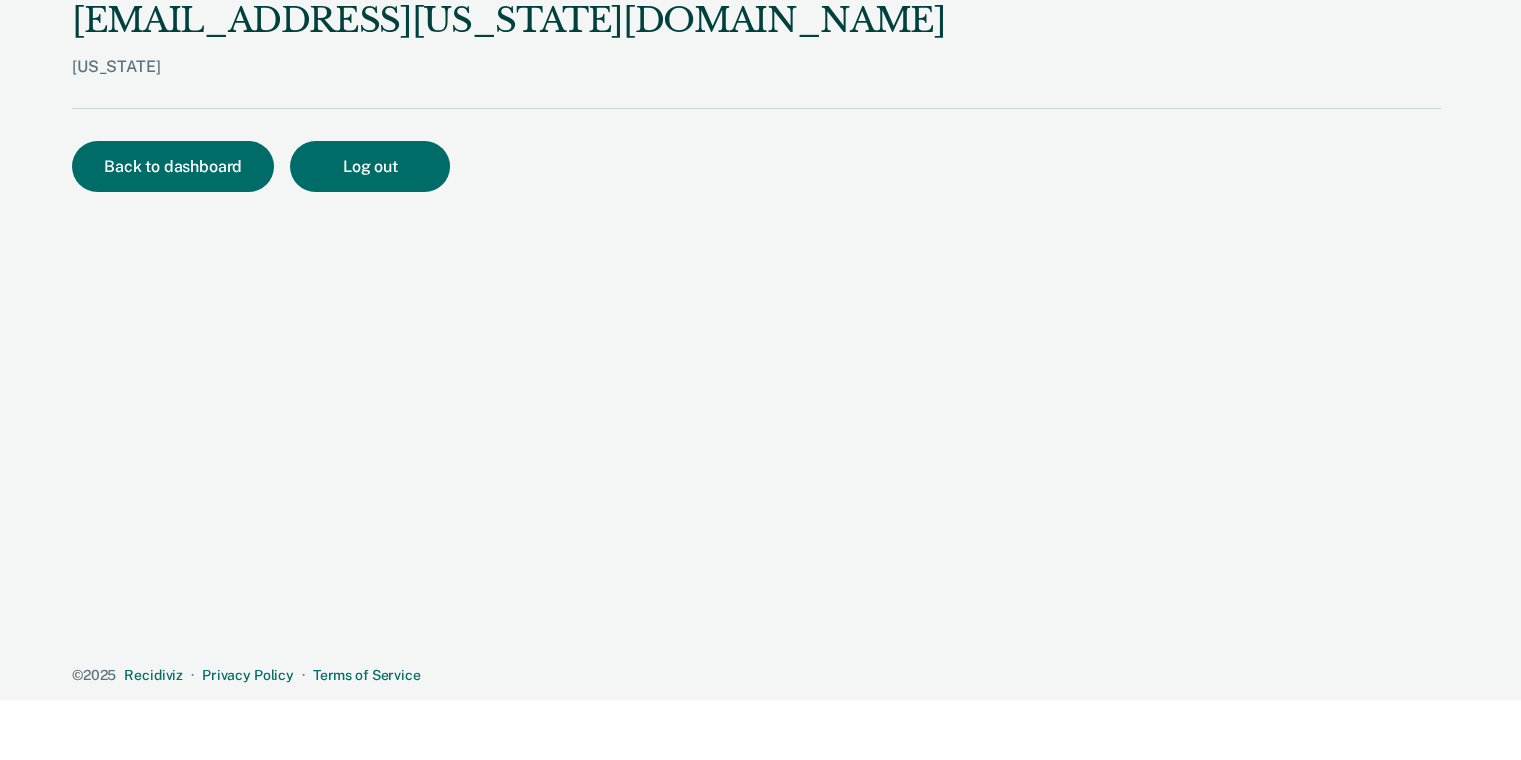 scroll, scrollTop: 0, scrollLeft: 0, axis: both 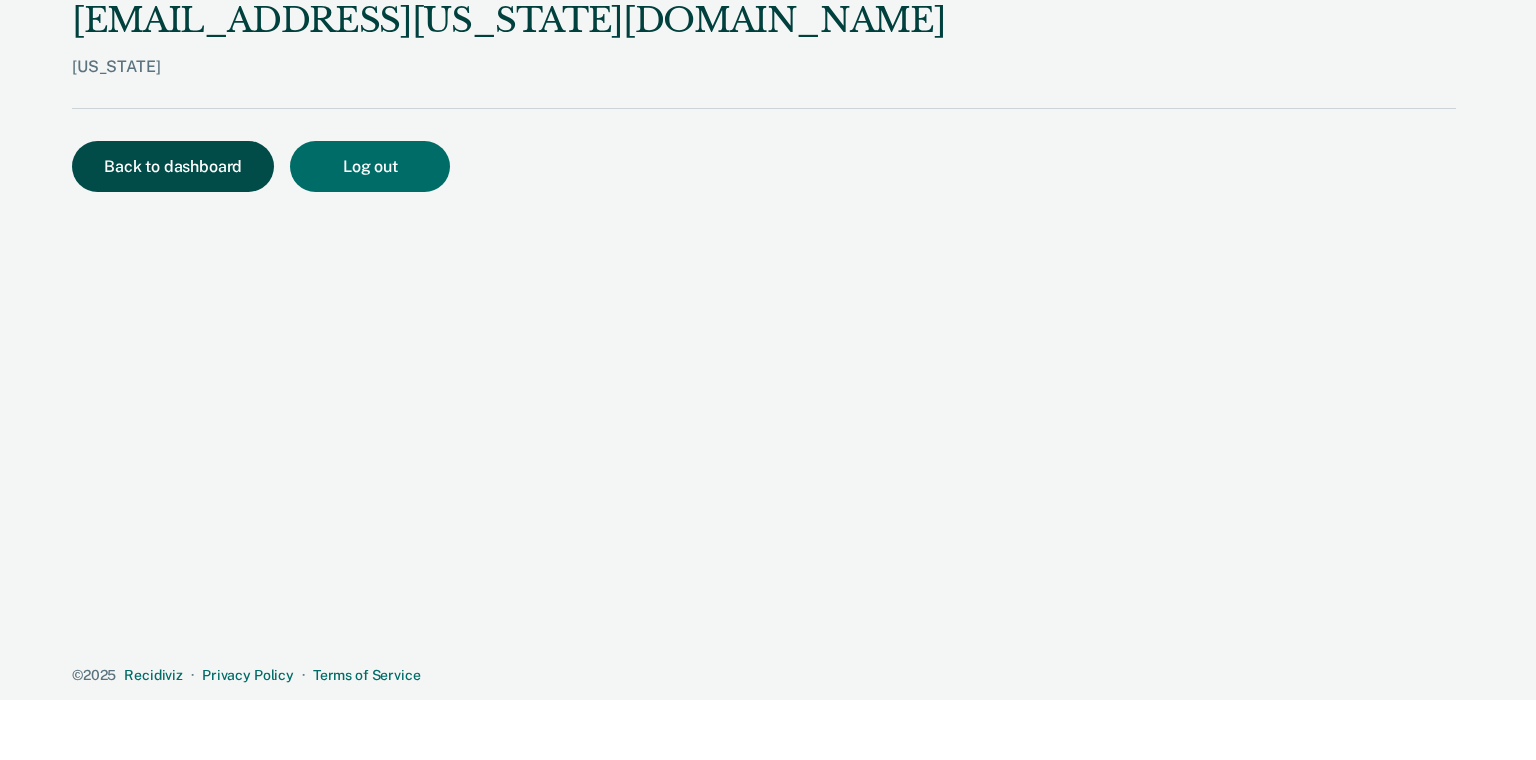 click on "Back to dashboard" at bounding box center (173, 166) 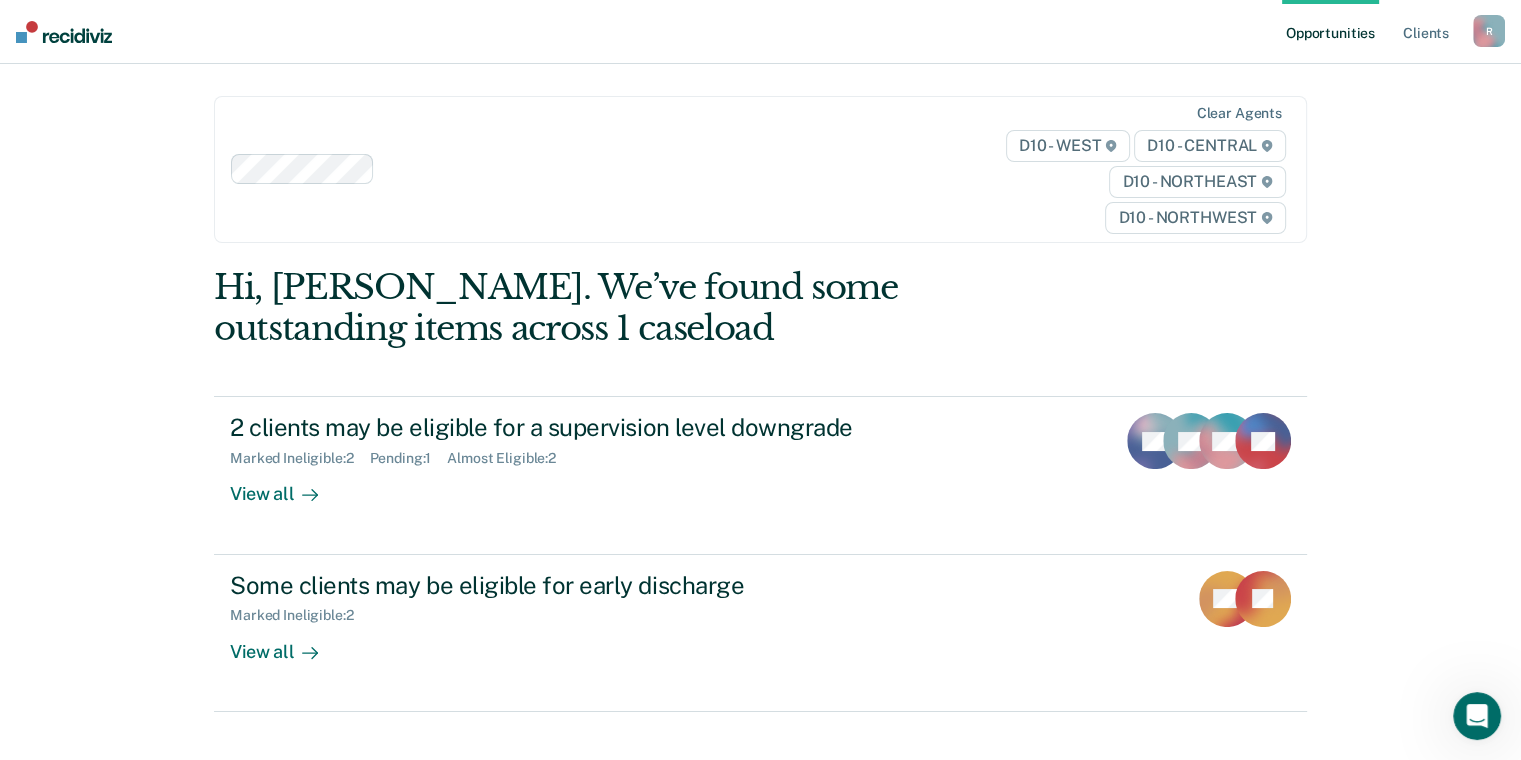 scroll, scrollTop: 0, scrollLeft: 0, axis: both 